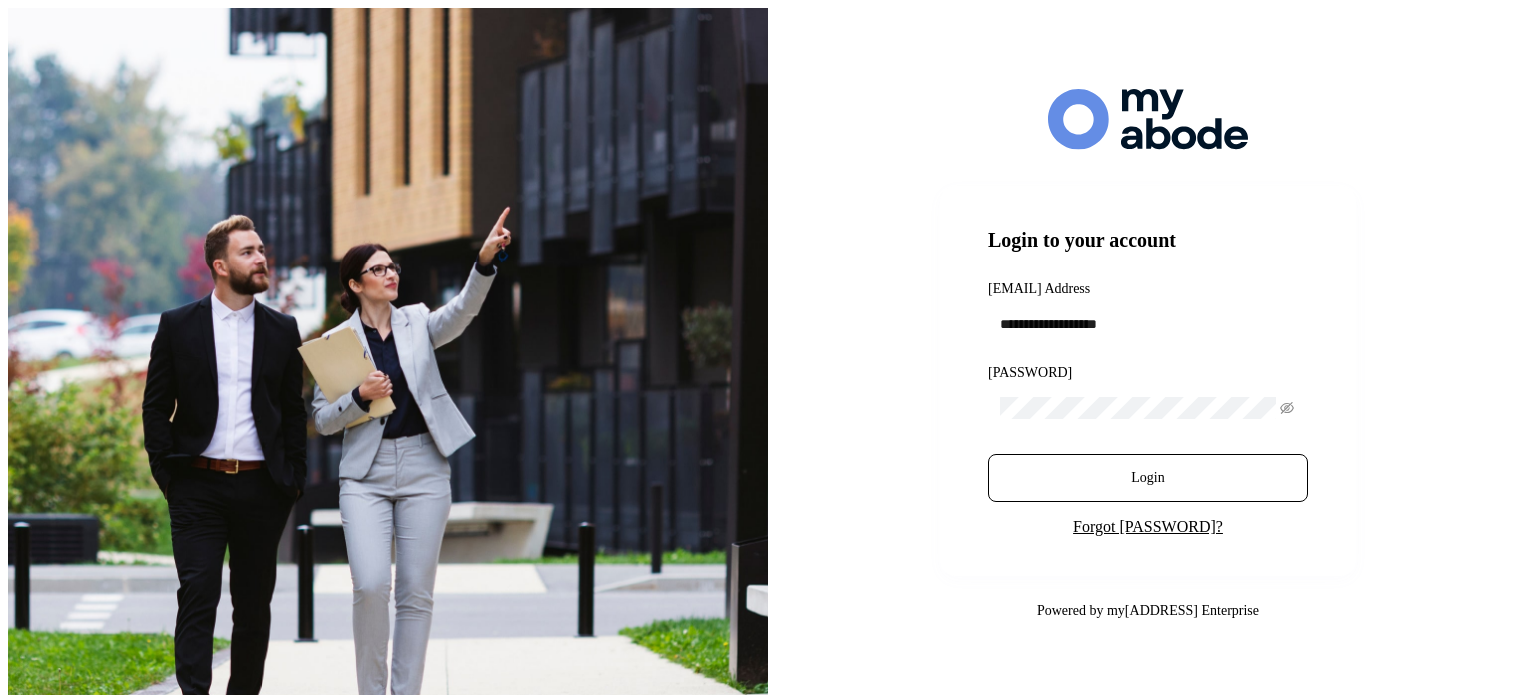 scroll, scrollTop: 0, scrollLeft: 0, axis: both 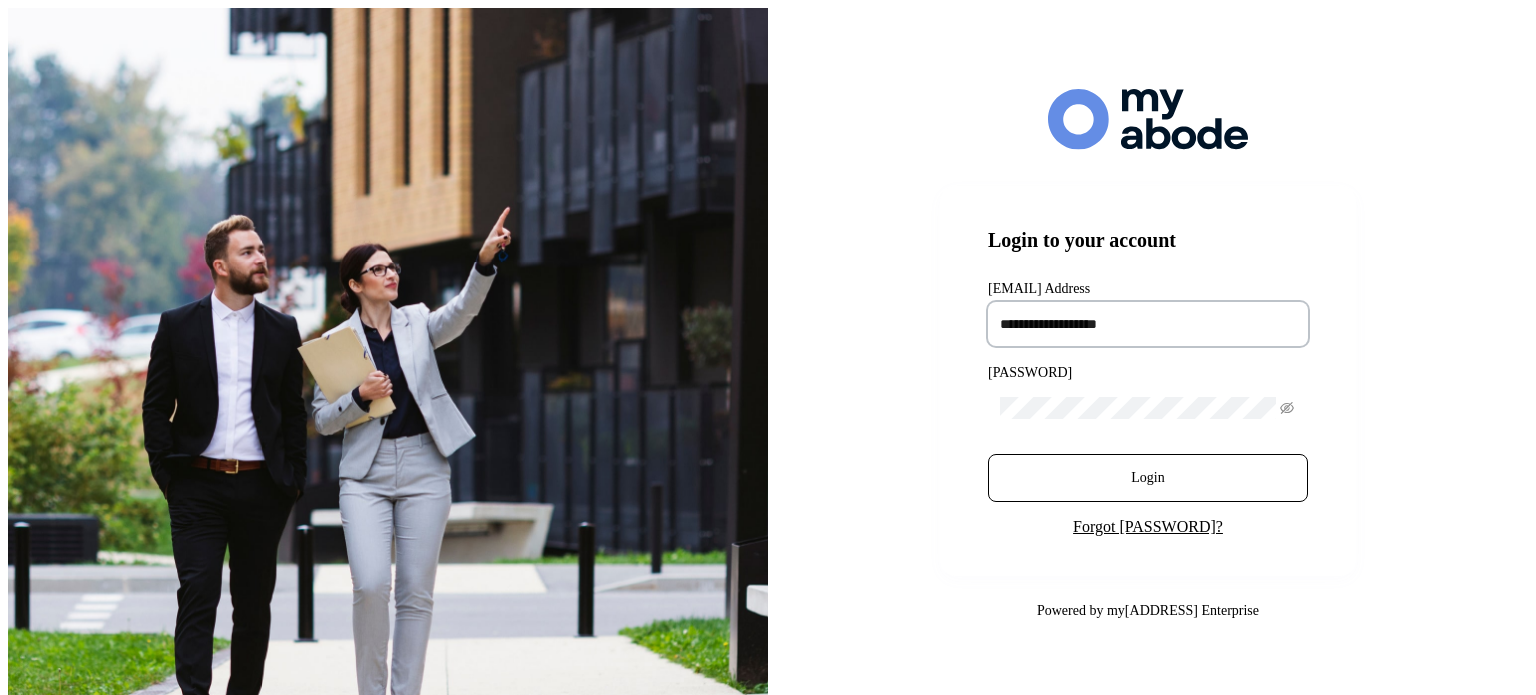 click at bounding box center [1148, 324] 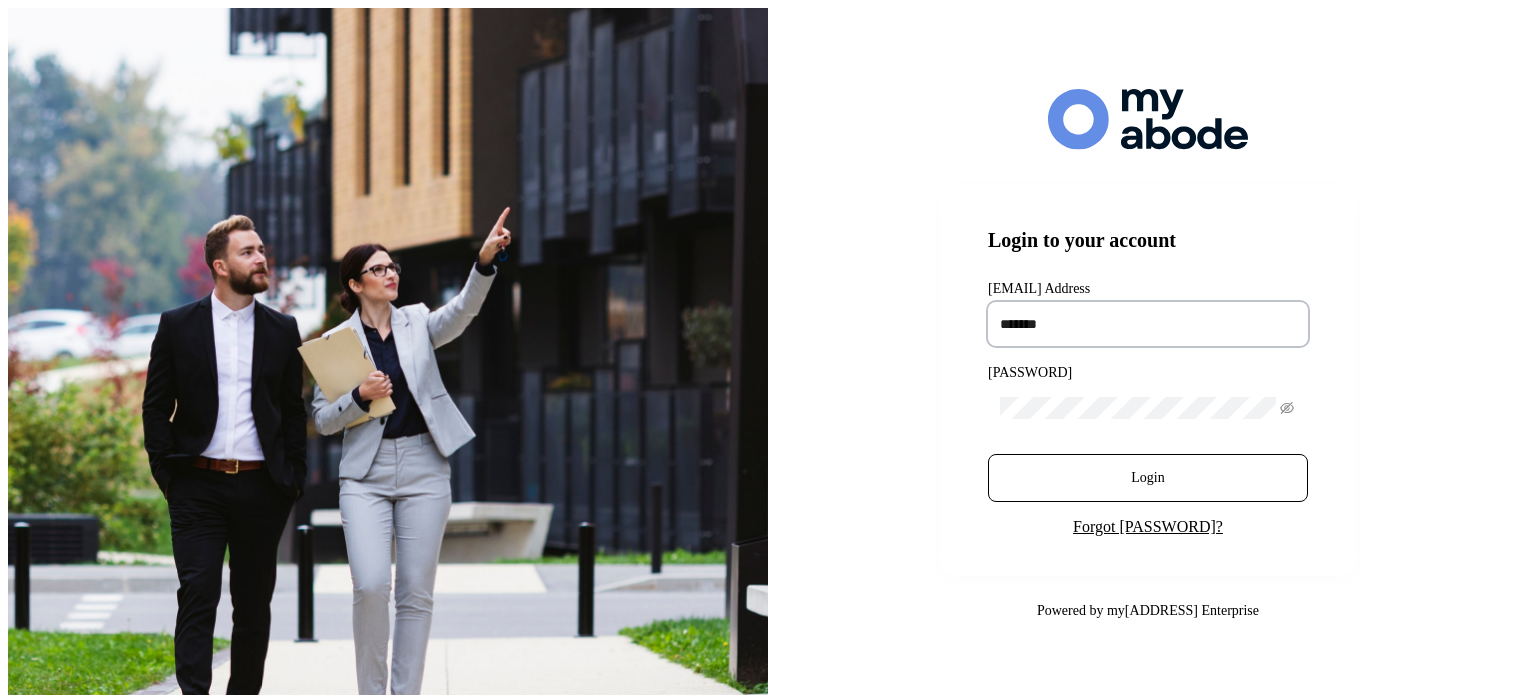 type on "[PASSWORD]" 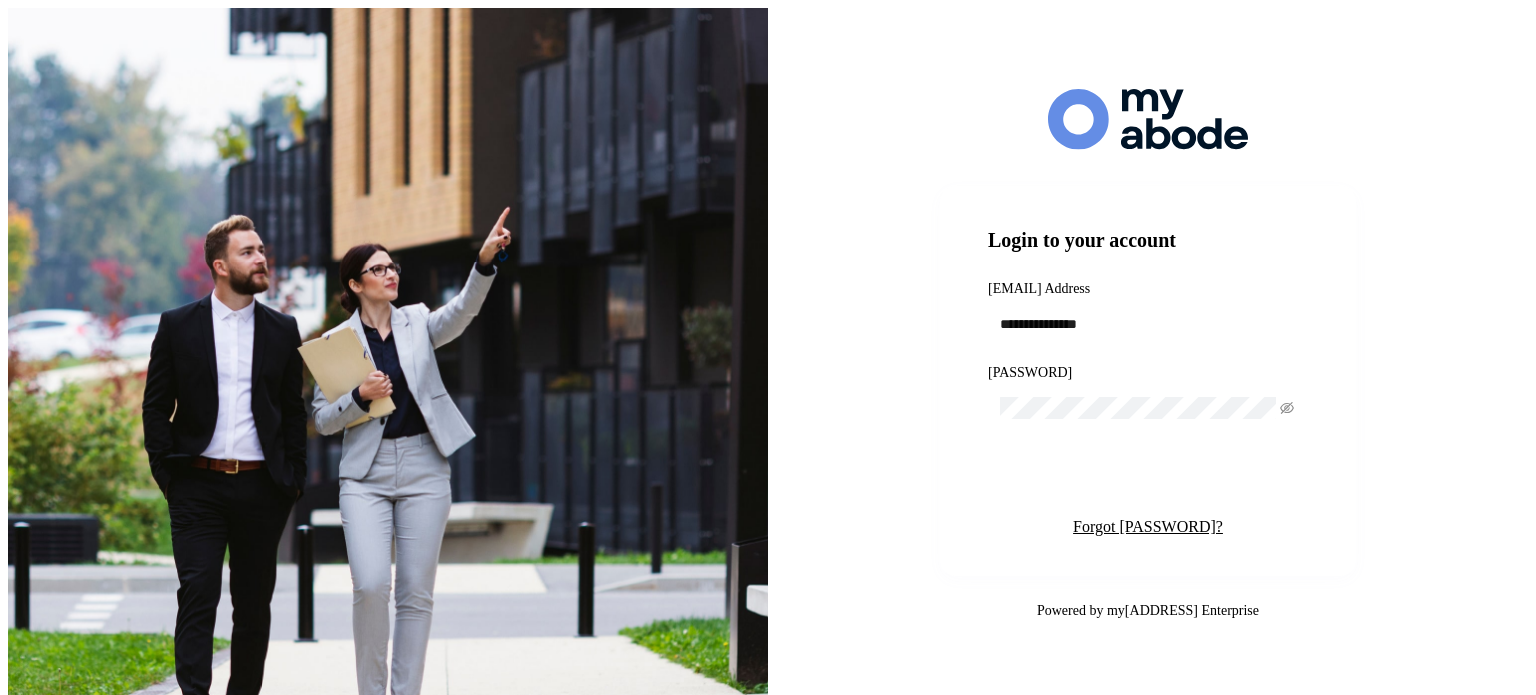click on "Login" at bounding box center [1147, 478] 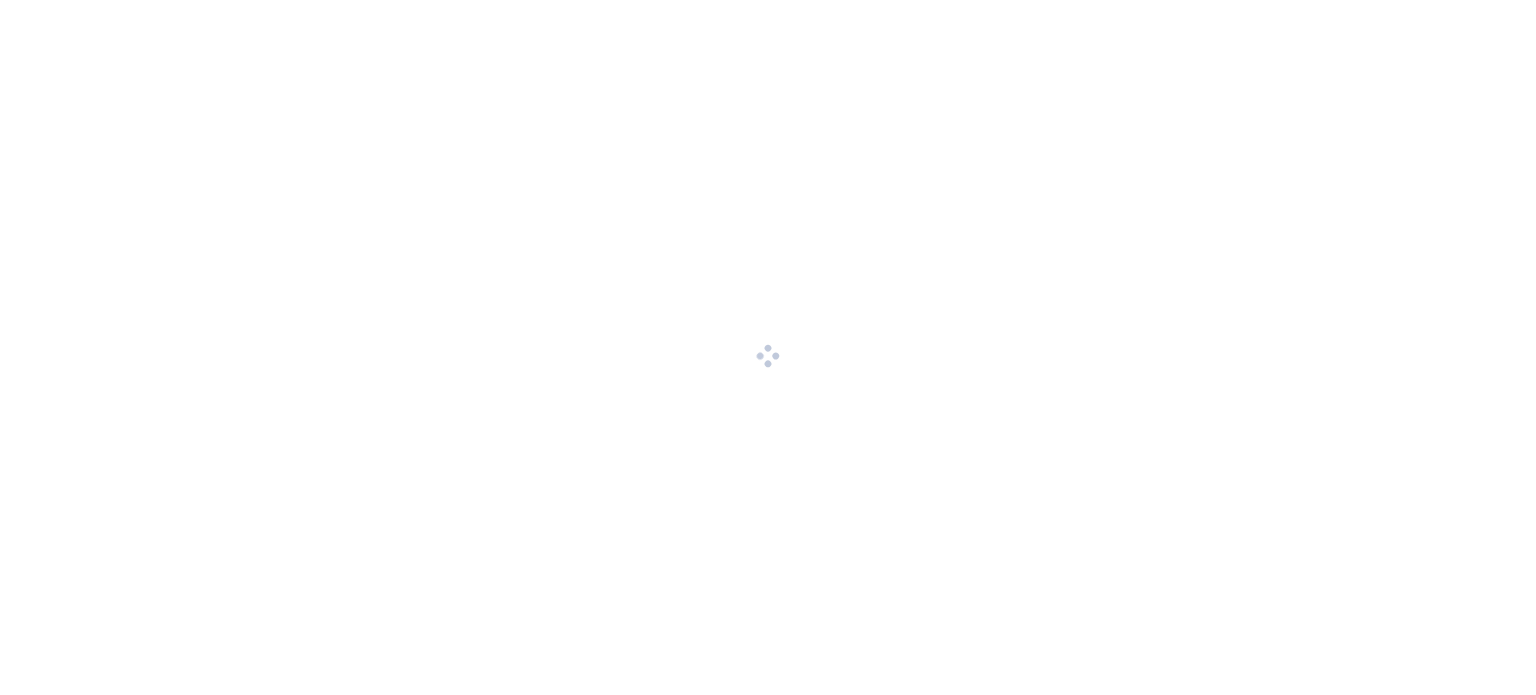 scroll, scrollTop: 0, scrollLeft: 0, axis: both 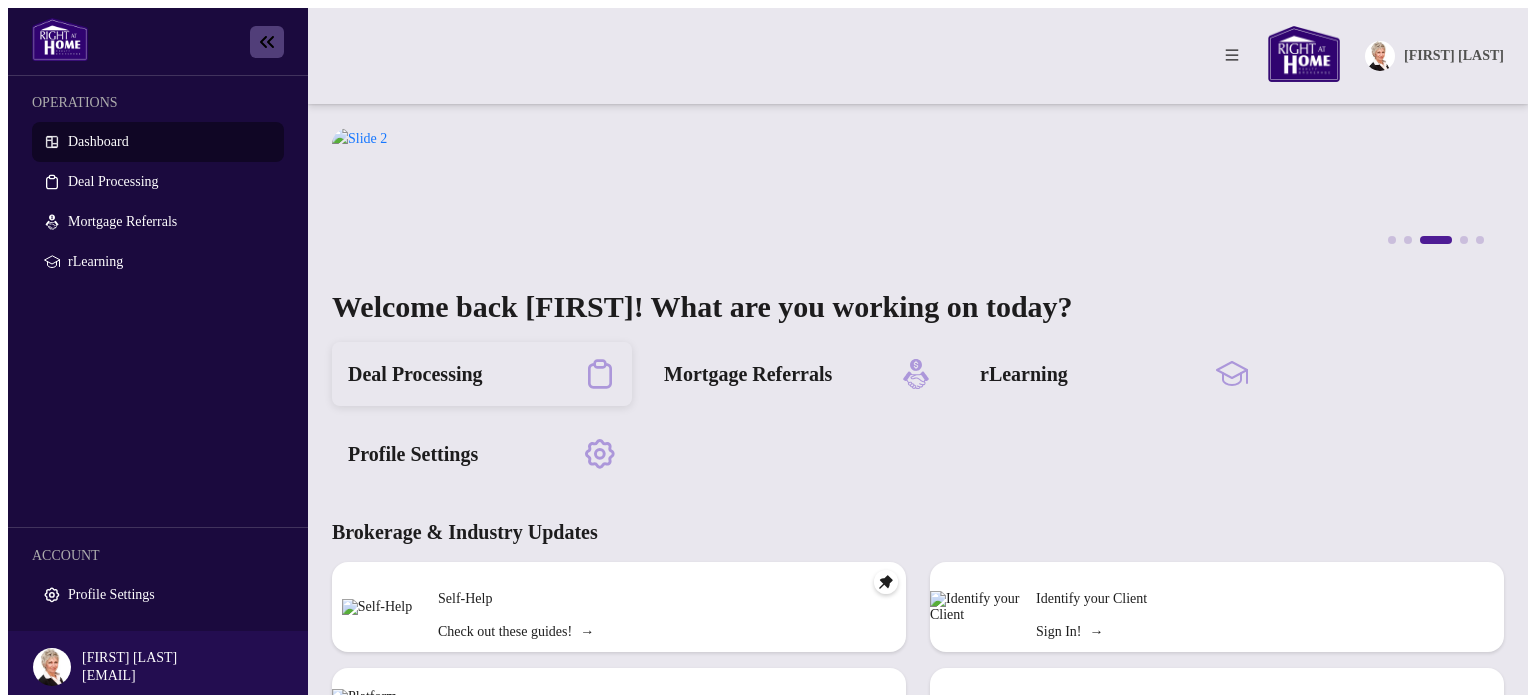 click on "Deal Processing" at bounding box center [415, 374] 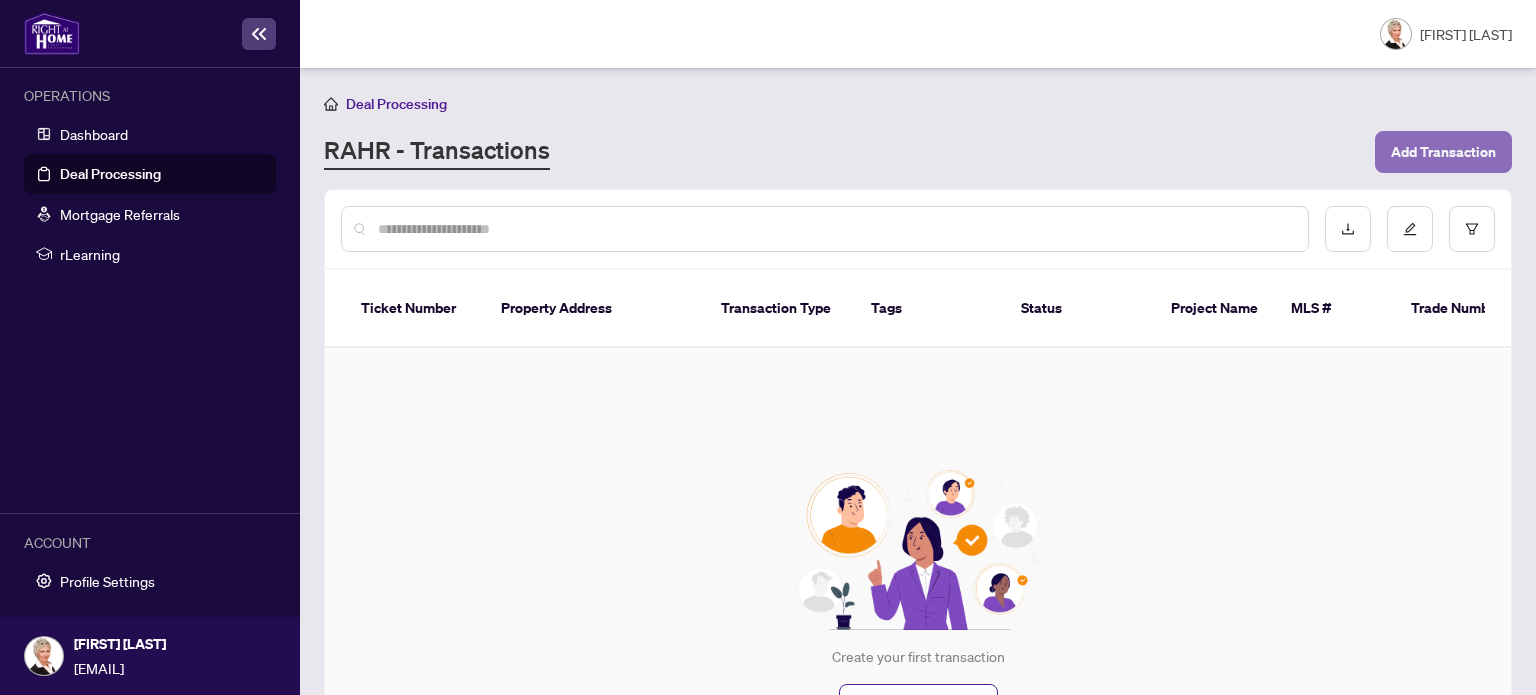 click on "Add Transaction" at bounding box center [1443, 152] 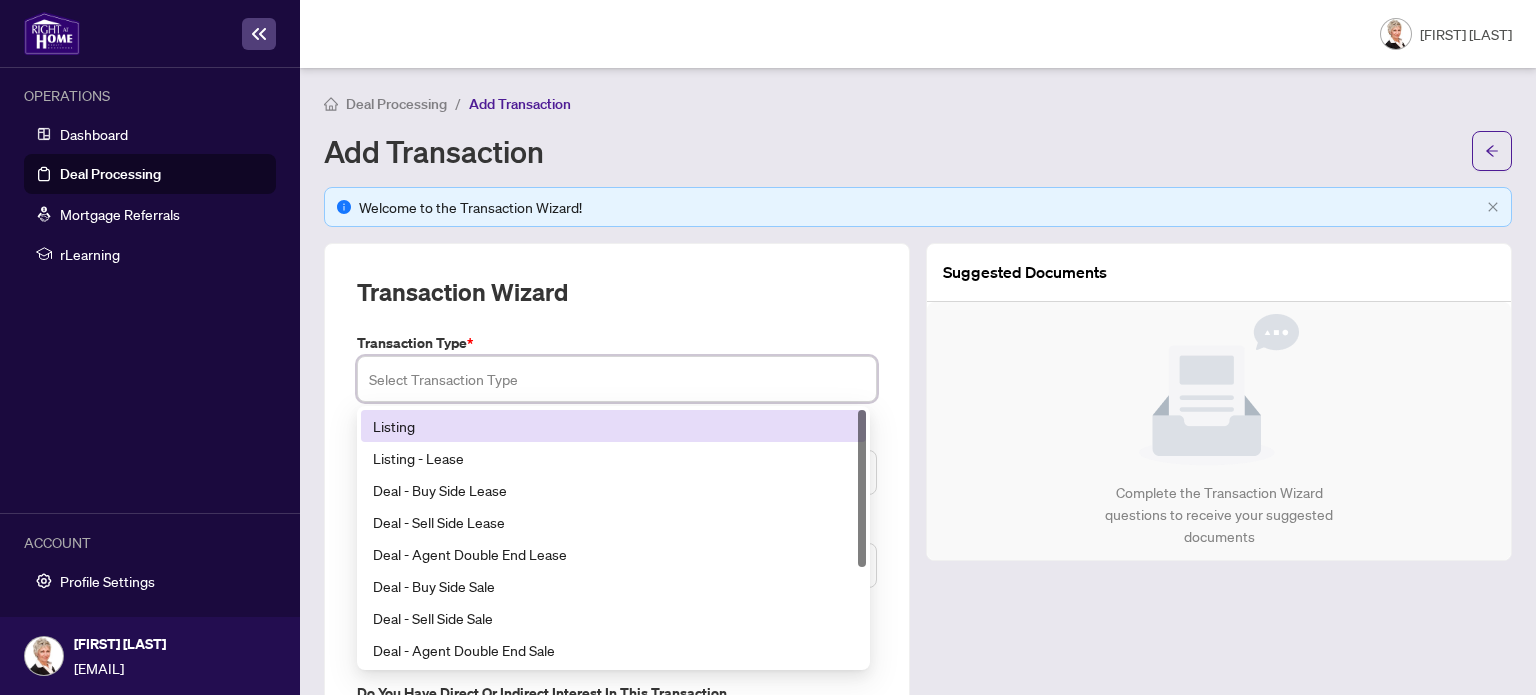 click at bounding box center (617, 379) 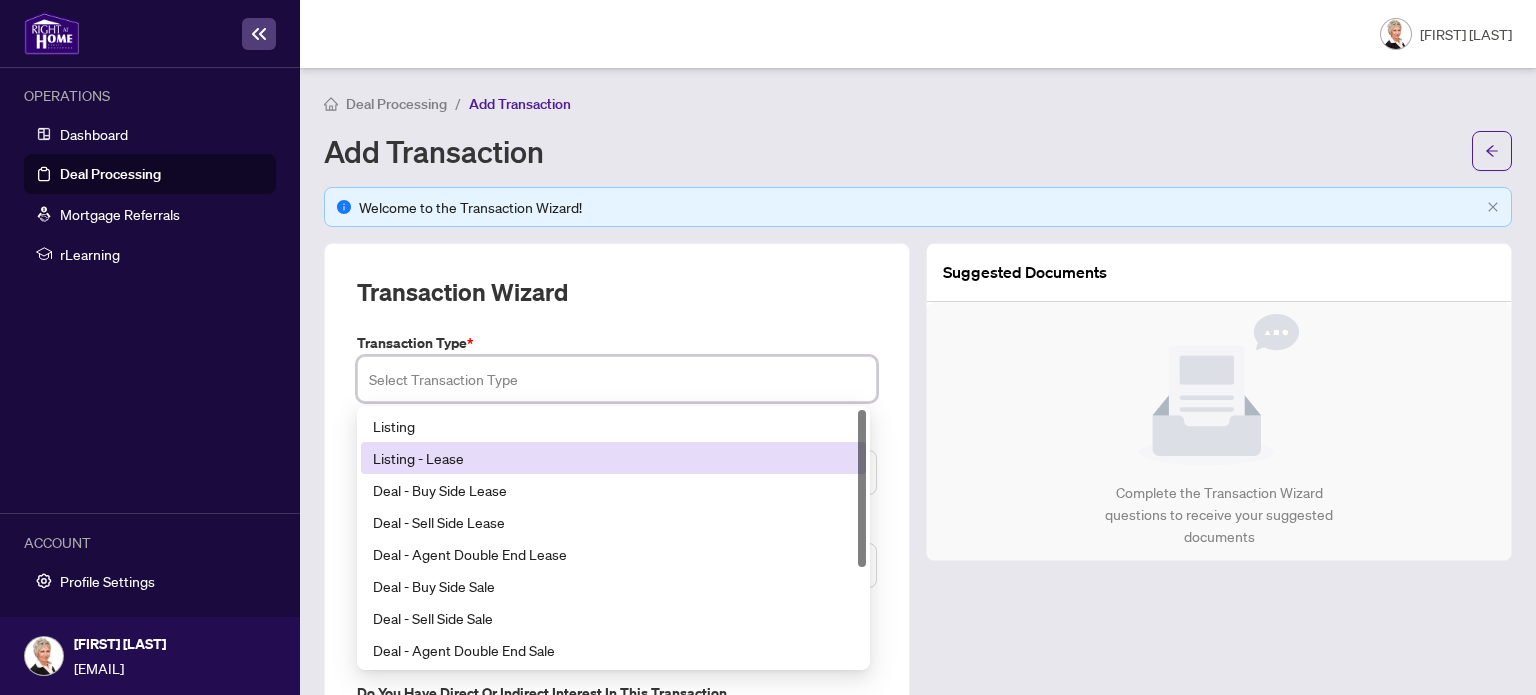 click on "Listing - Lease" at bounding box center (613, 458) 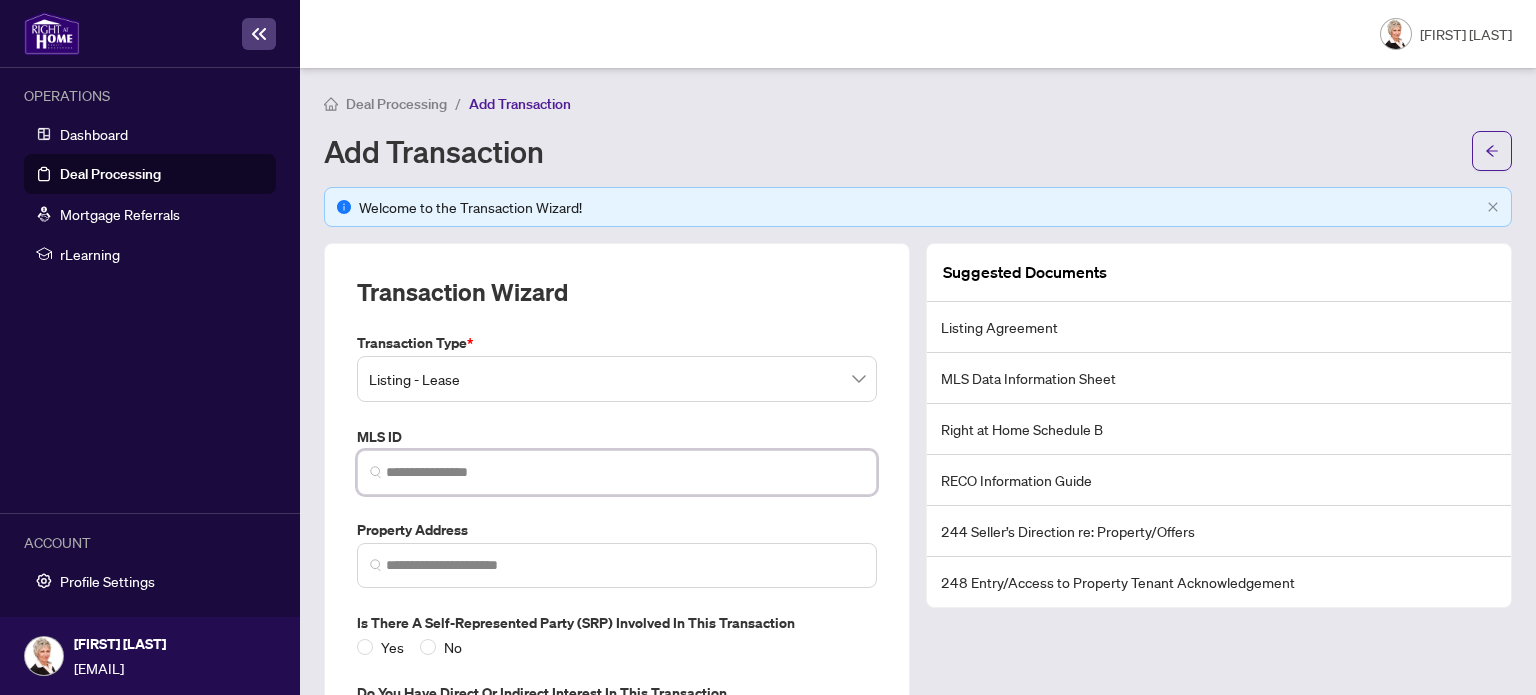 click at bounding box center [625, 472] 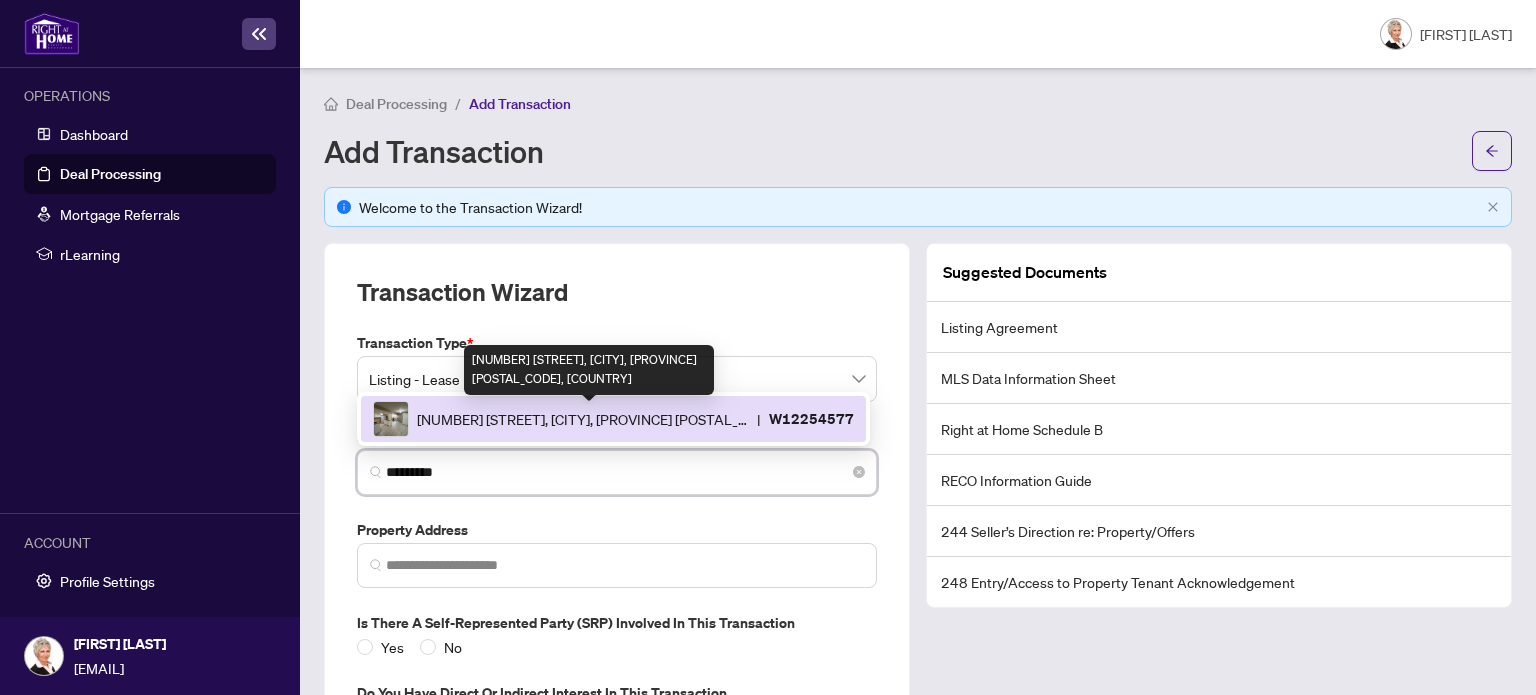 click on "[NUMBER] [STREET], [CITY], [PROVINCE] [POSTAL_CODE], [COUNTRY]" at bounding box center (583, 419) 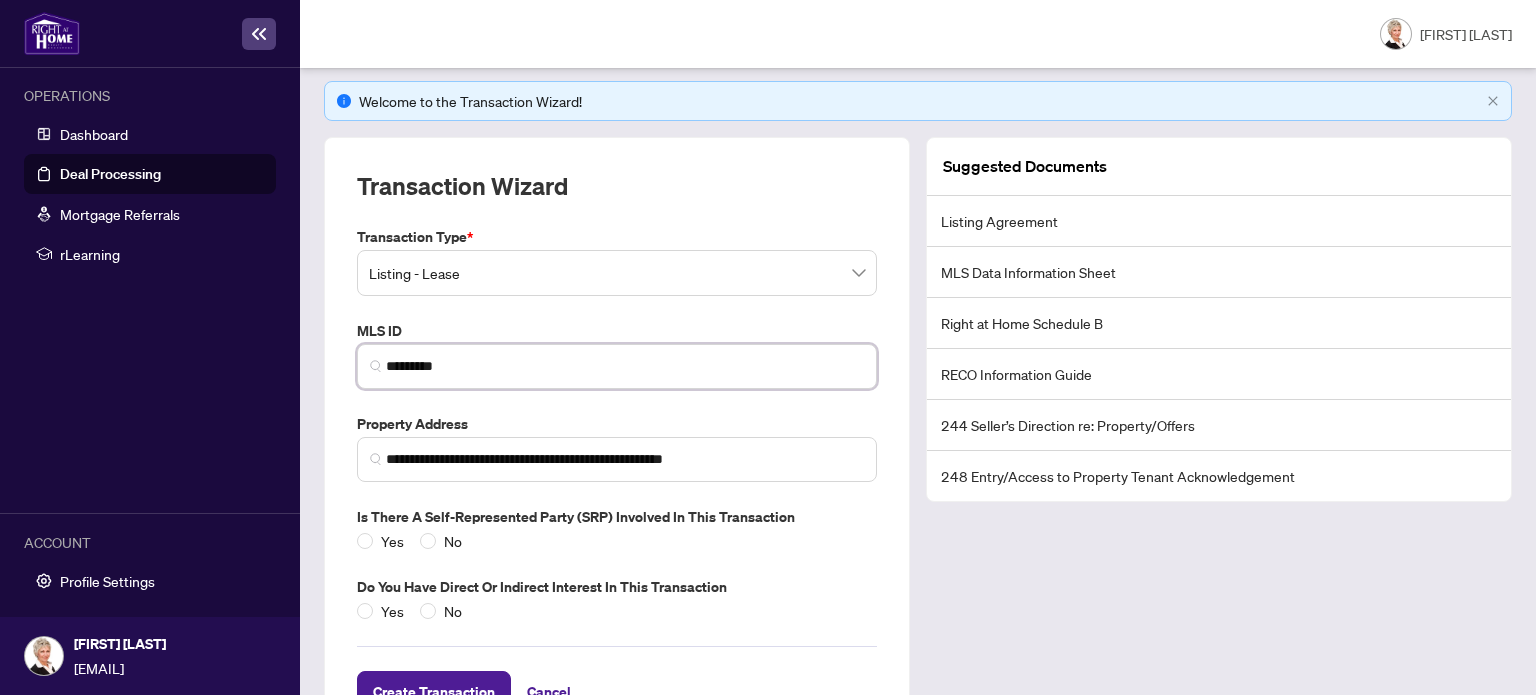 scroll, scrollTop: 178, scrollLeft: 0, axis: vertical 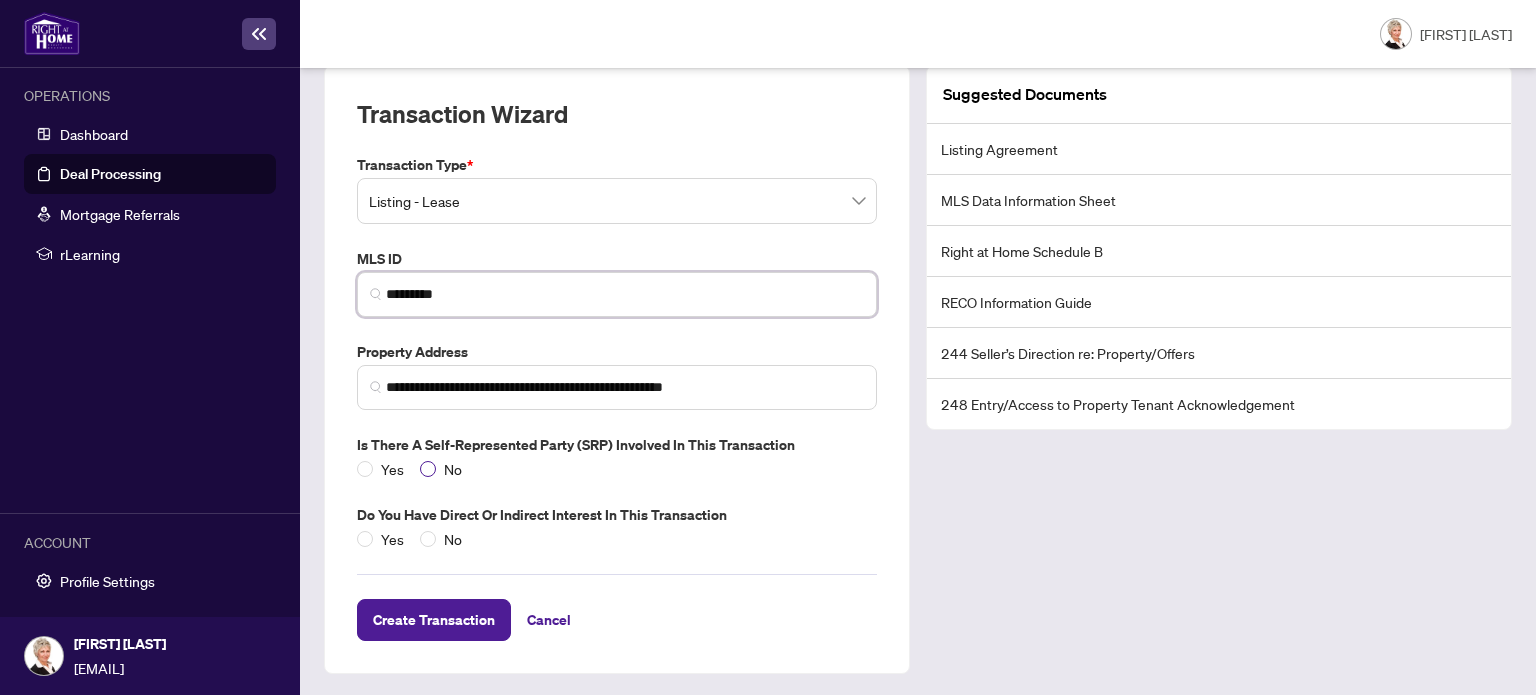 type on "*********" 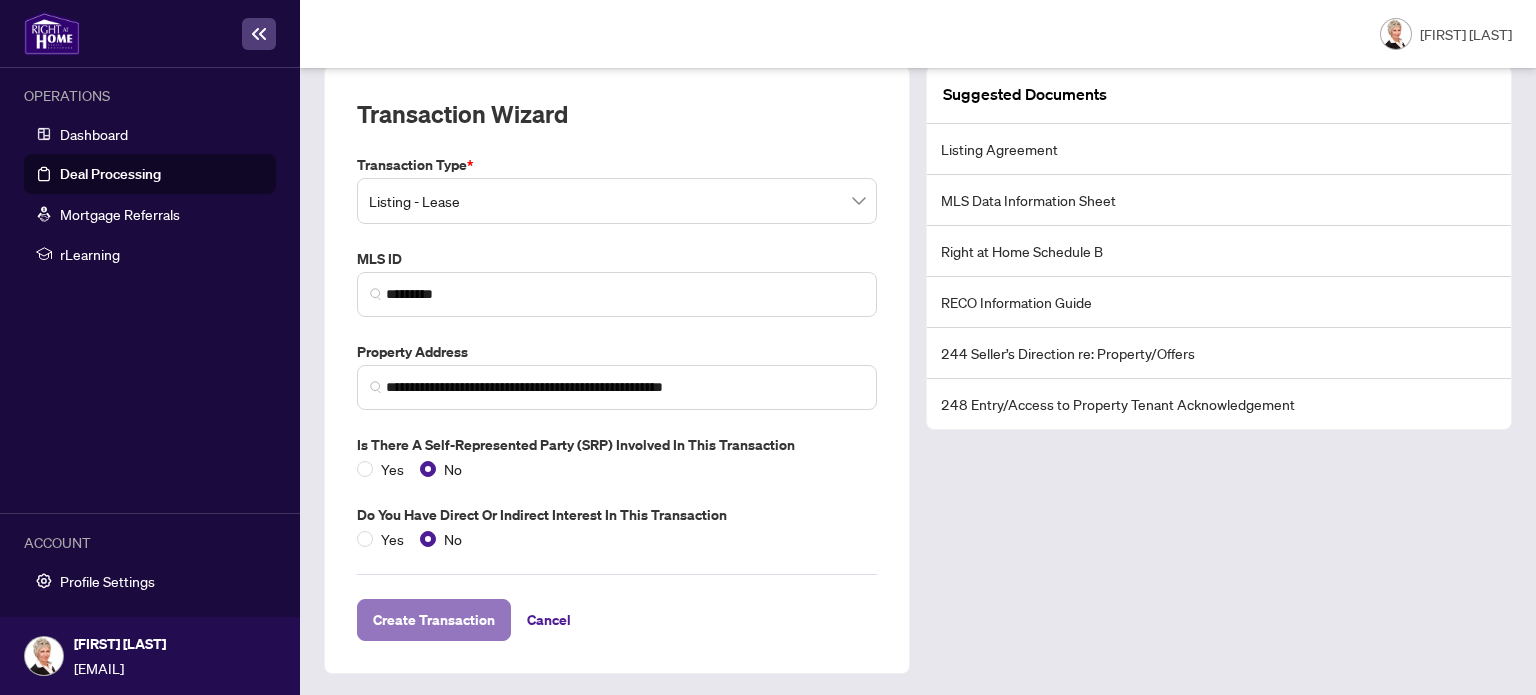 click on "Create Transaction" at bounding box center [434, 620] 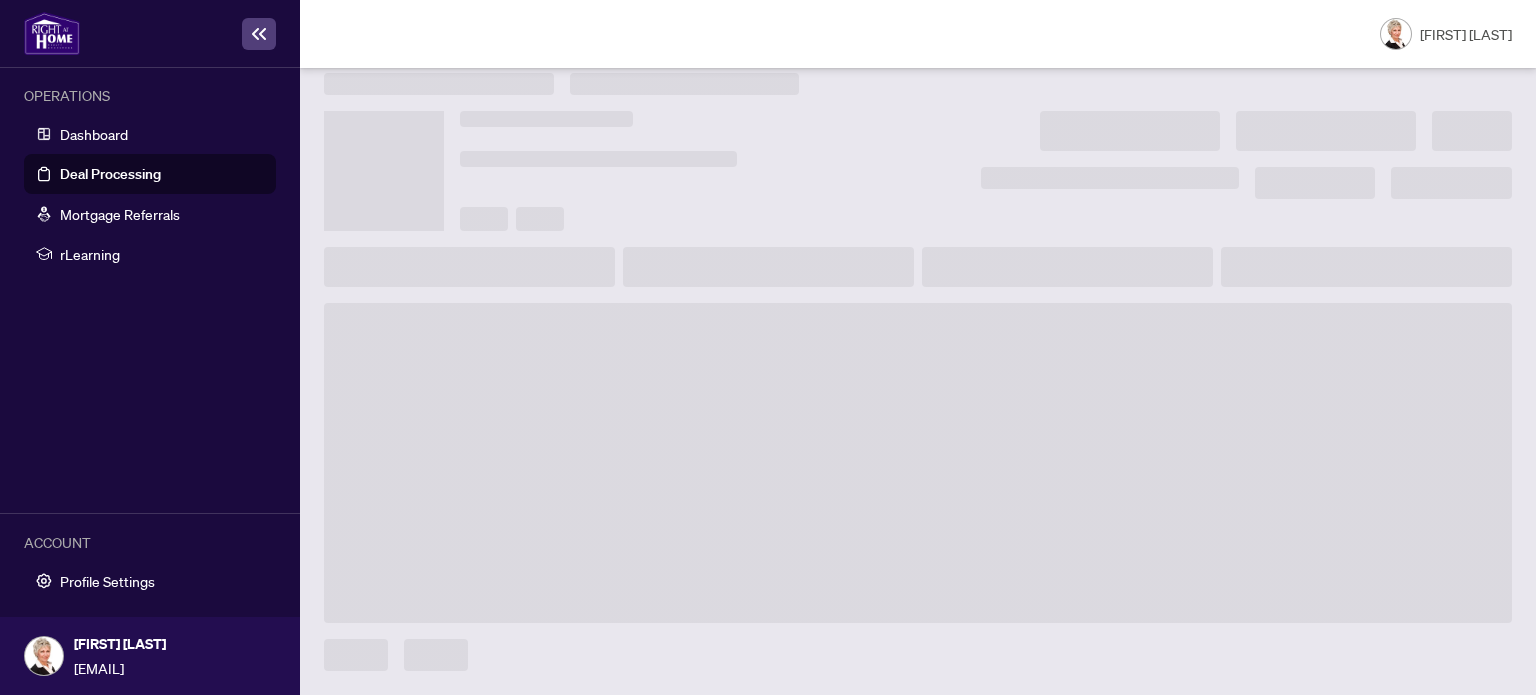 scroll, scrollTop: 19, scrollLeft: 0, axis: vertical 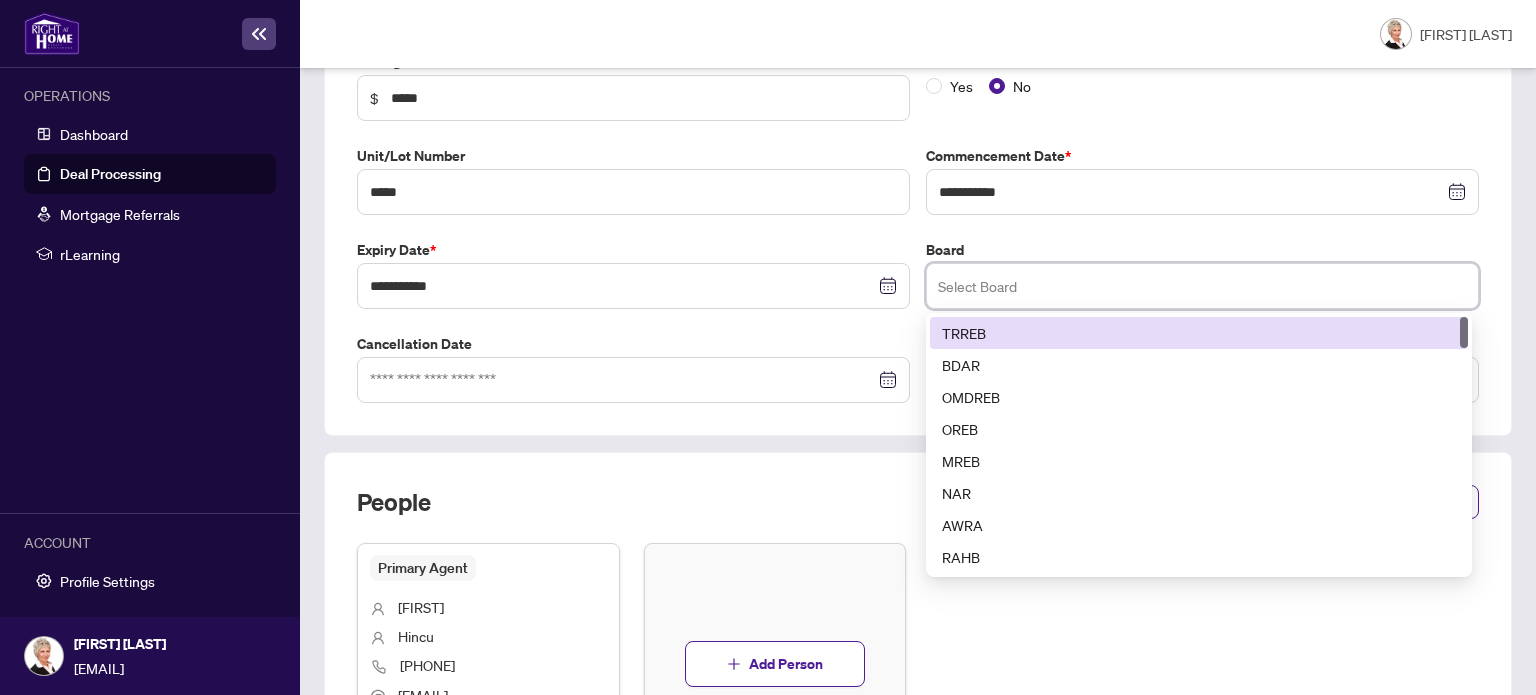click at bounding box center [1202, 286] 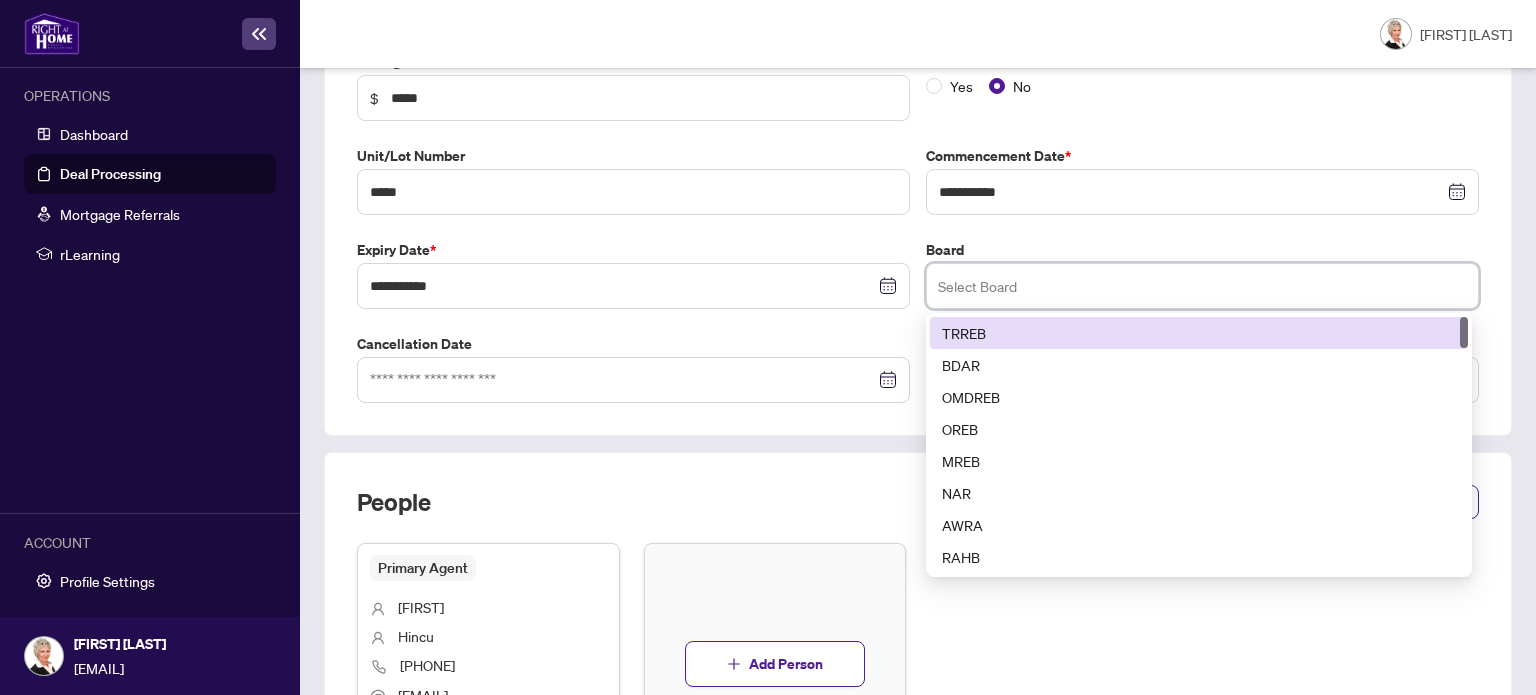 click on "TRREB" at bounding box center [1199, 333] 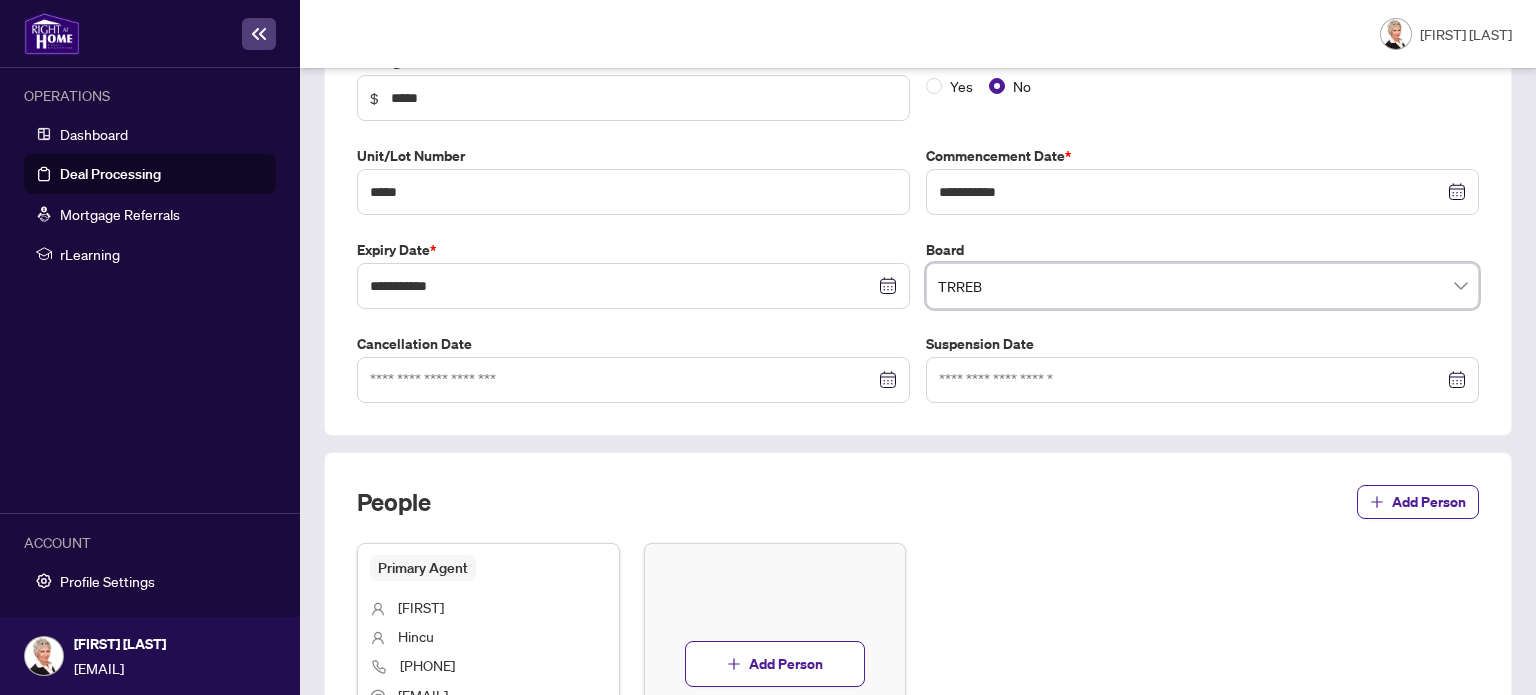 scroll, scrollTop: 652, scrollLeft: 0, axis: vertical 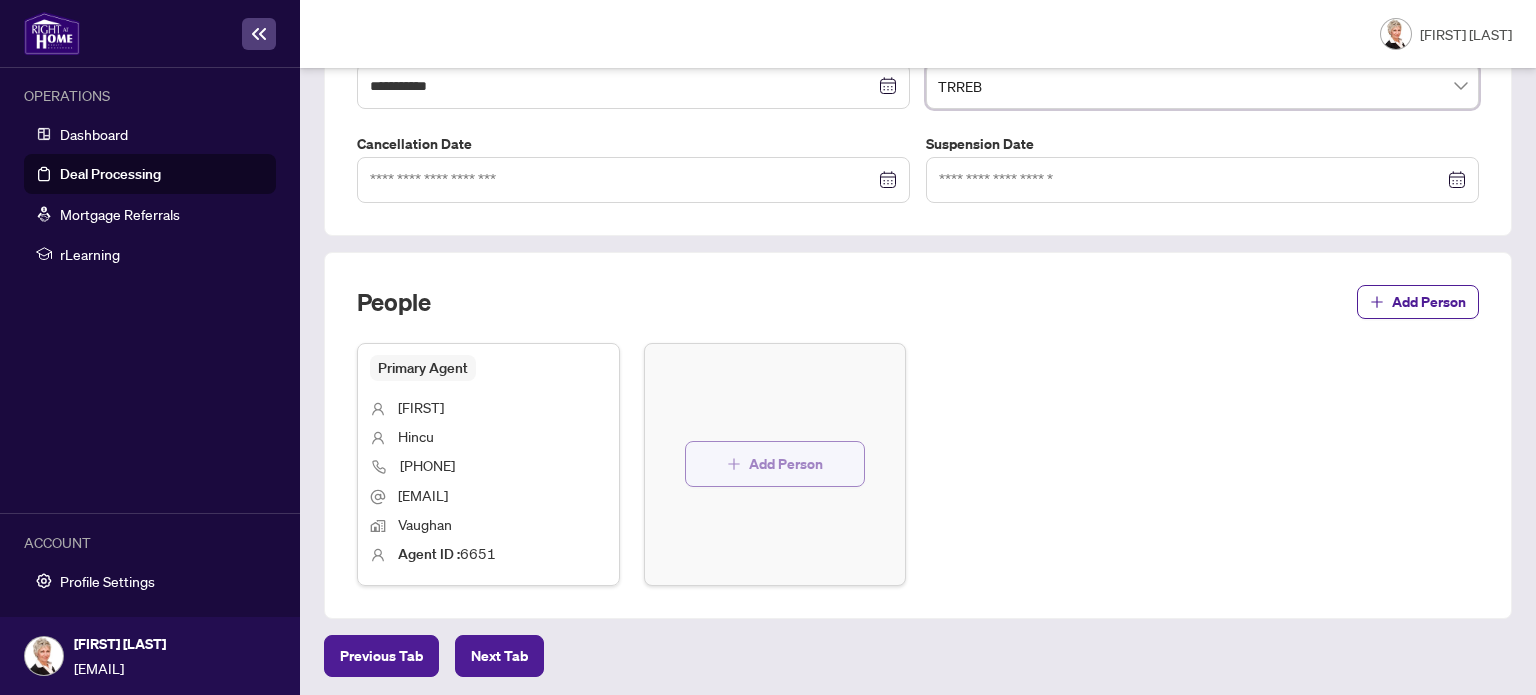 click on "Add Person" at bounding box center (786, 464) 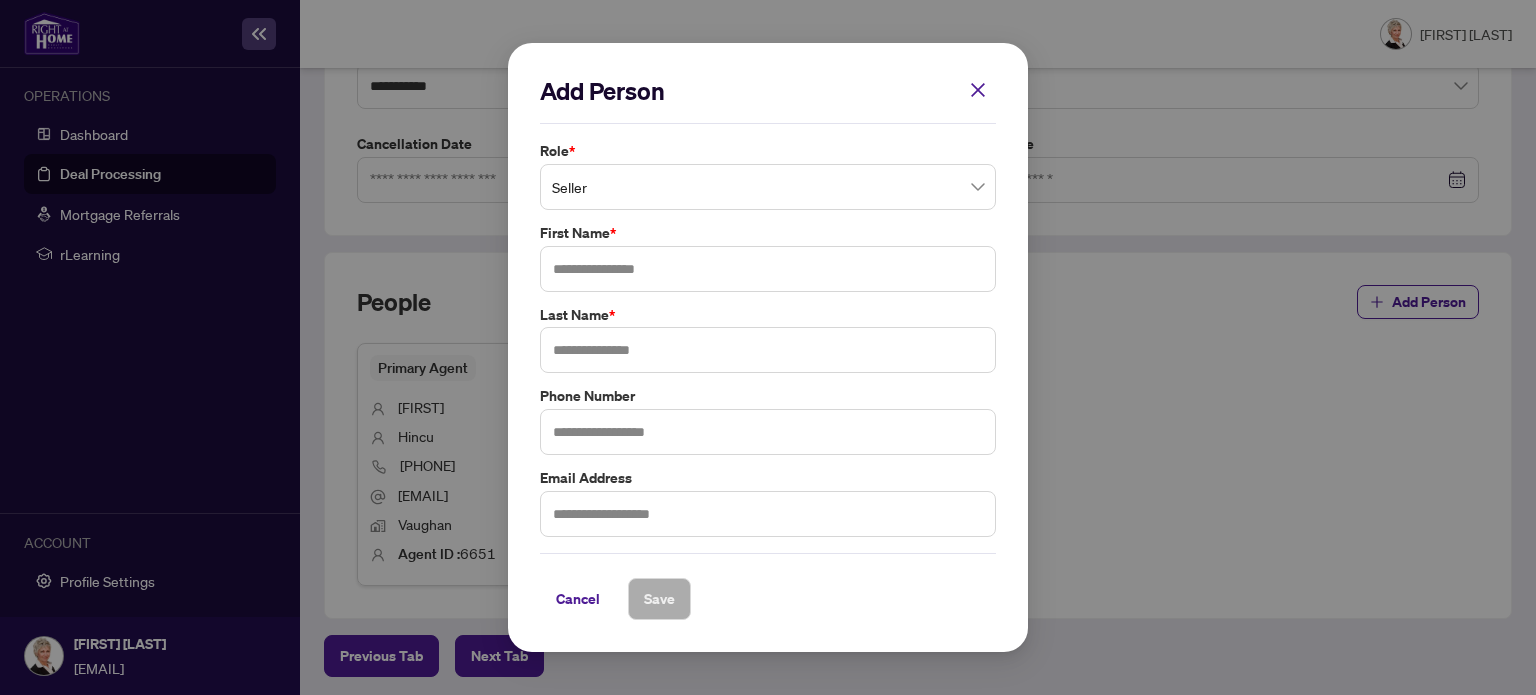 click on "Seller" at bounding box center [768, 187] 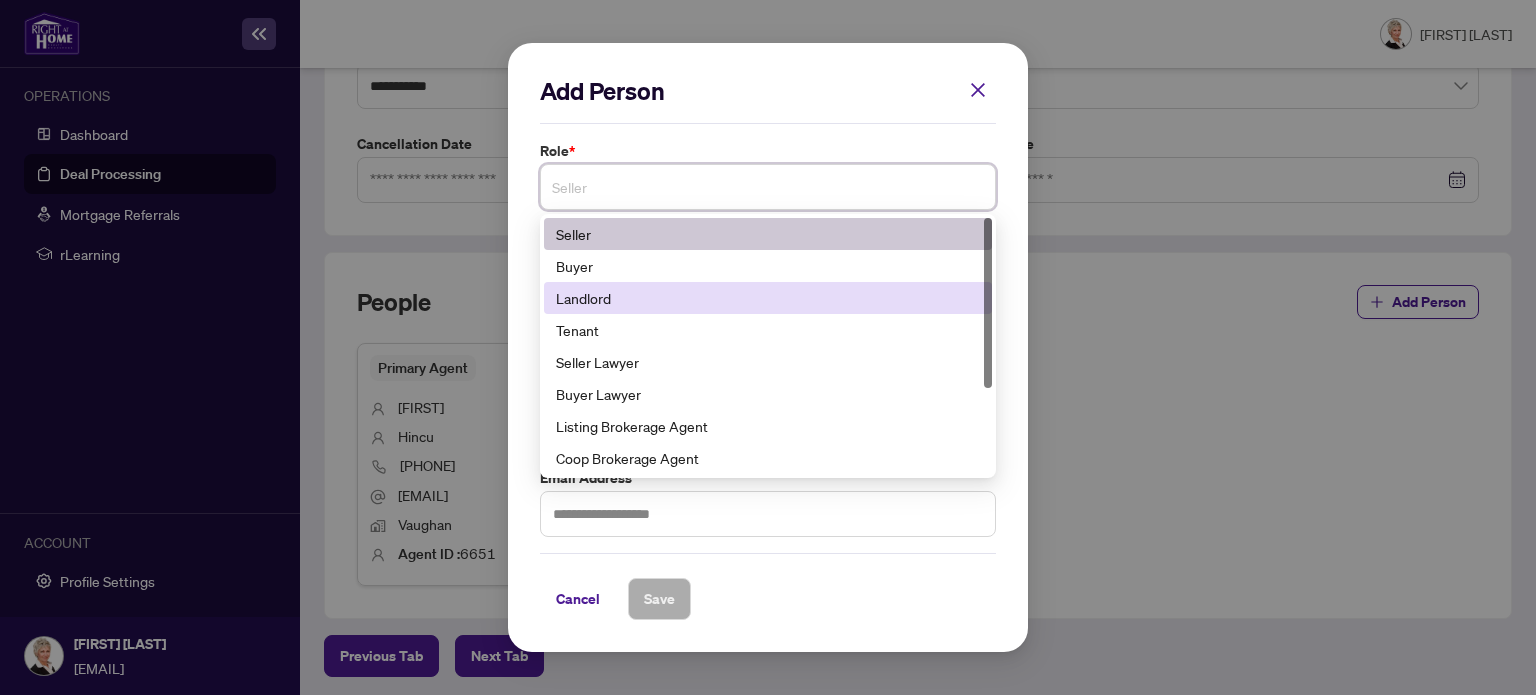 click on "Landlord" at bounding box center [768, 298] 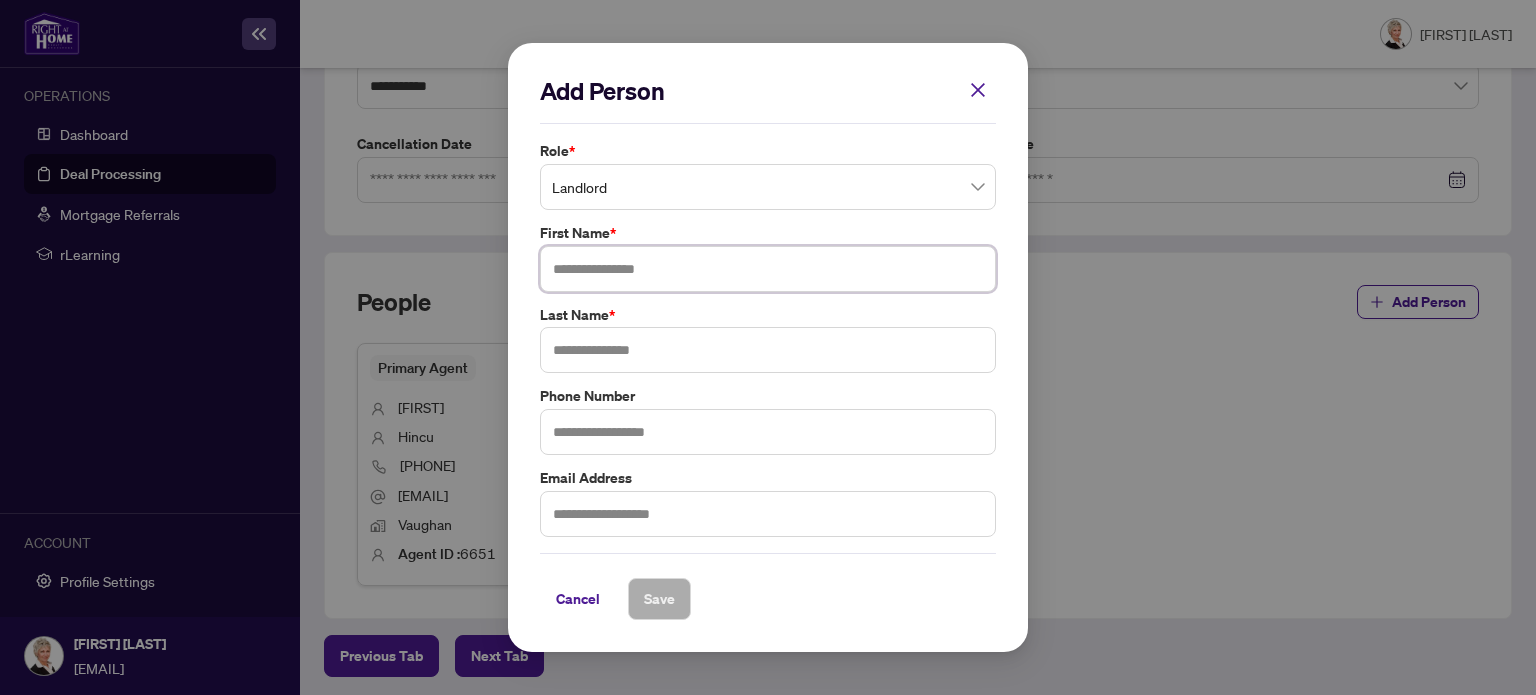 click at bounding box center [768, 269] 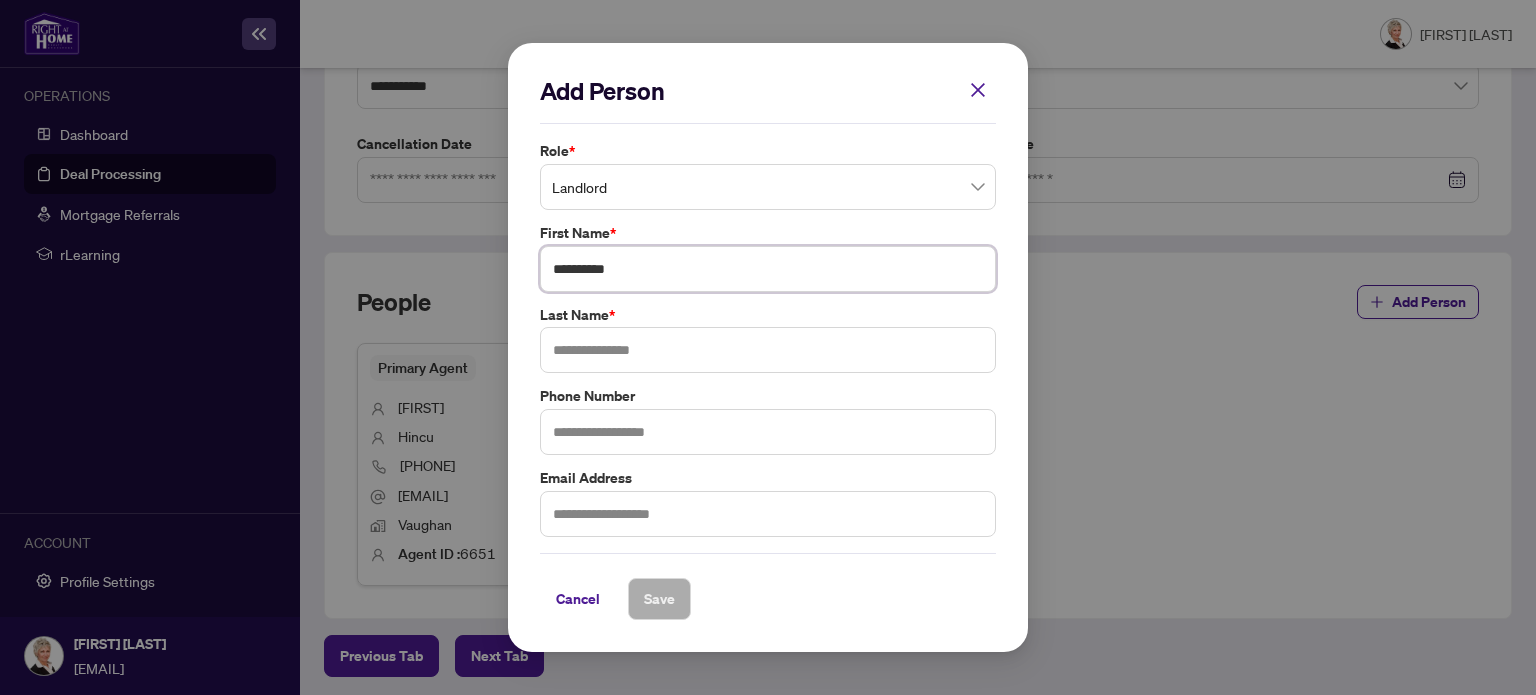 type on "**********" 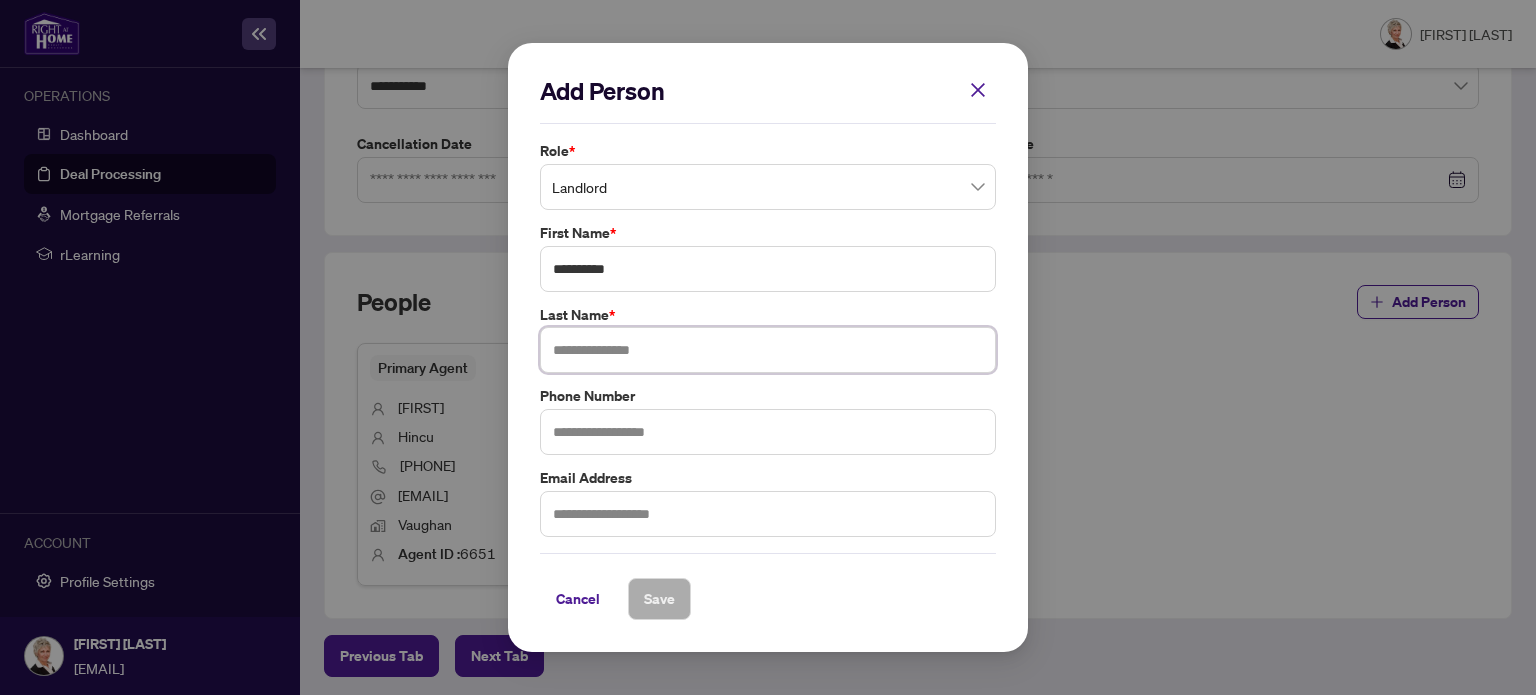 click at bounding box center [768, 350] 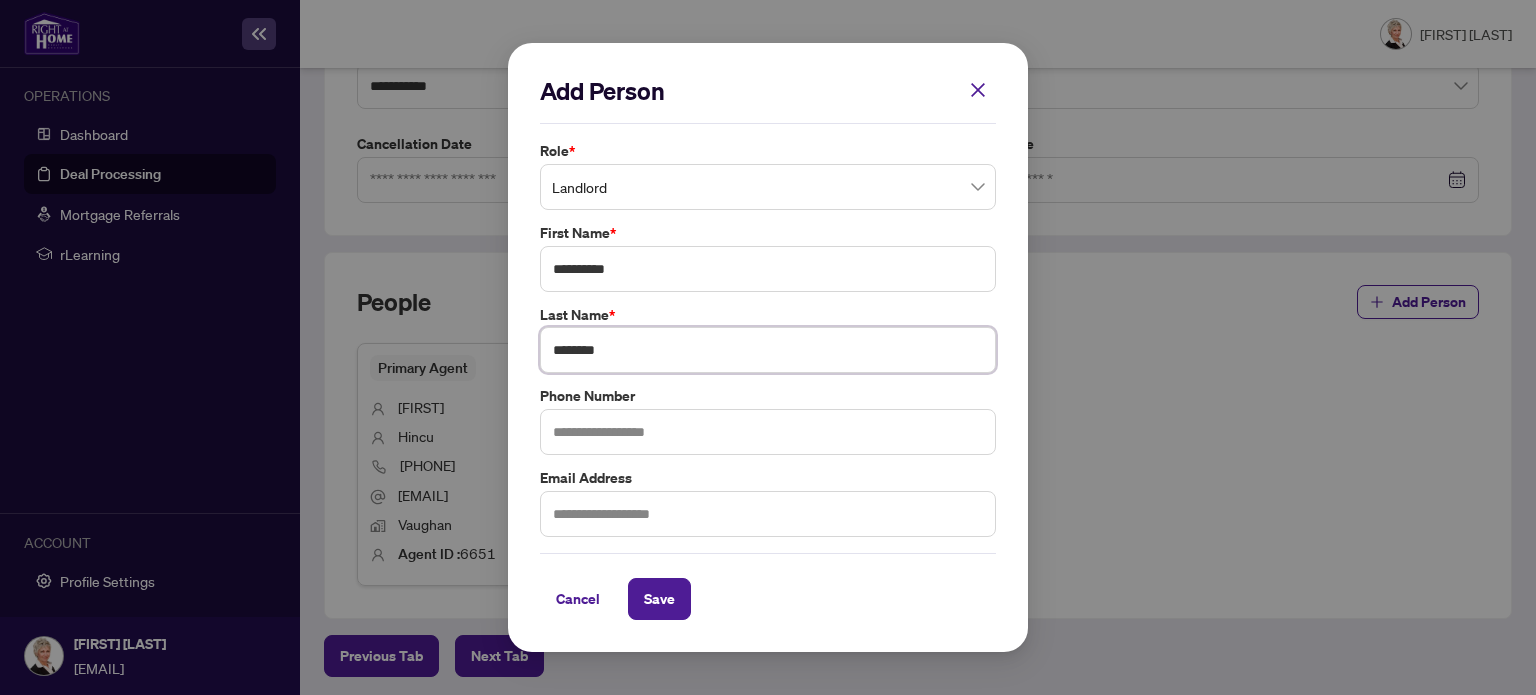 type on "********" 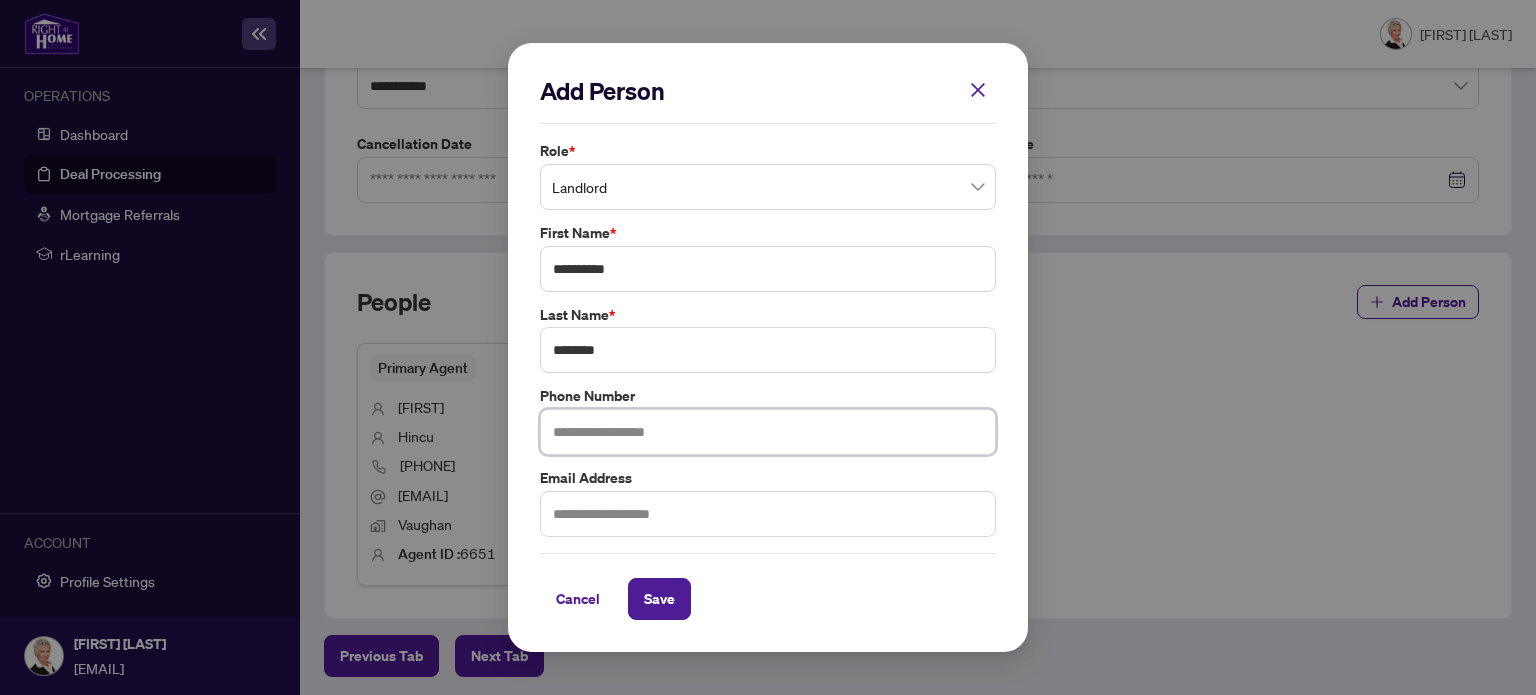 click at bounding box center [768, 432] 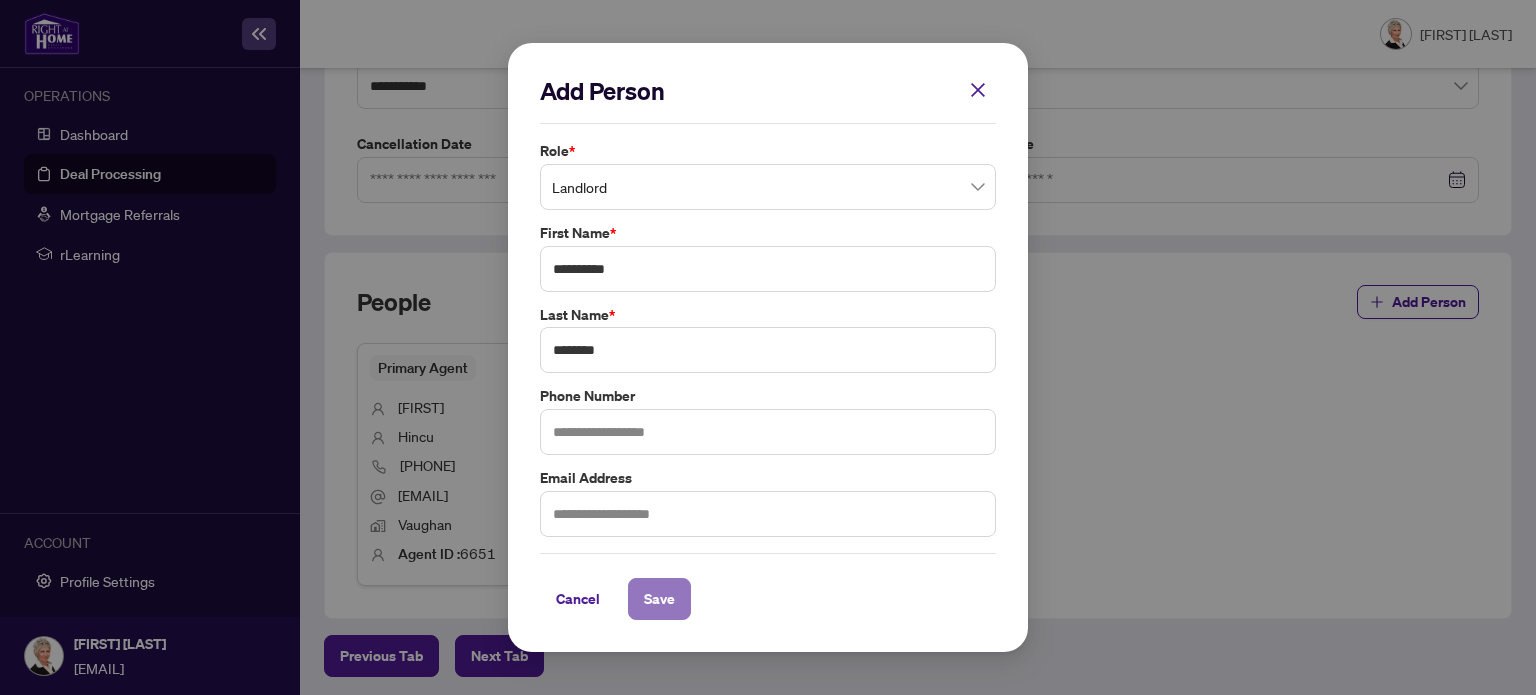 click on "Save" at bounding box center [659, 599] 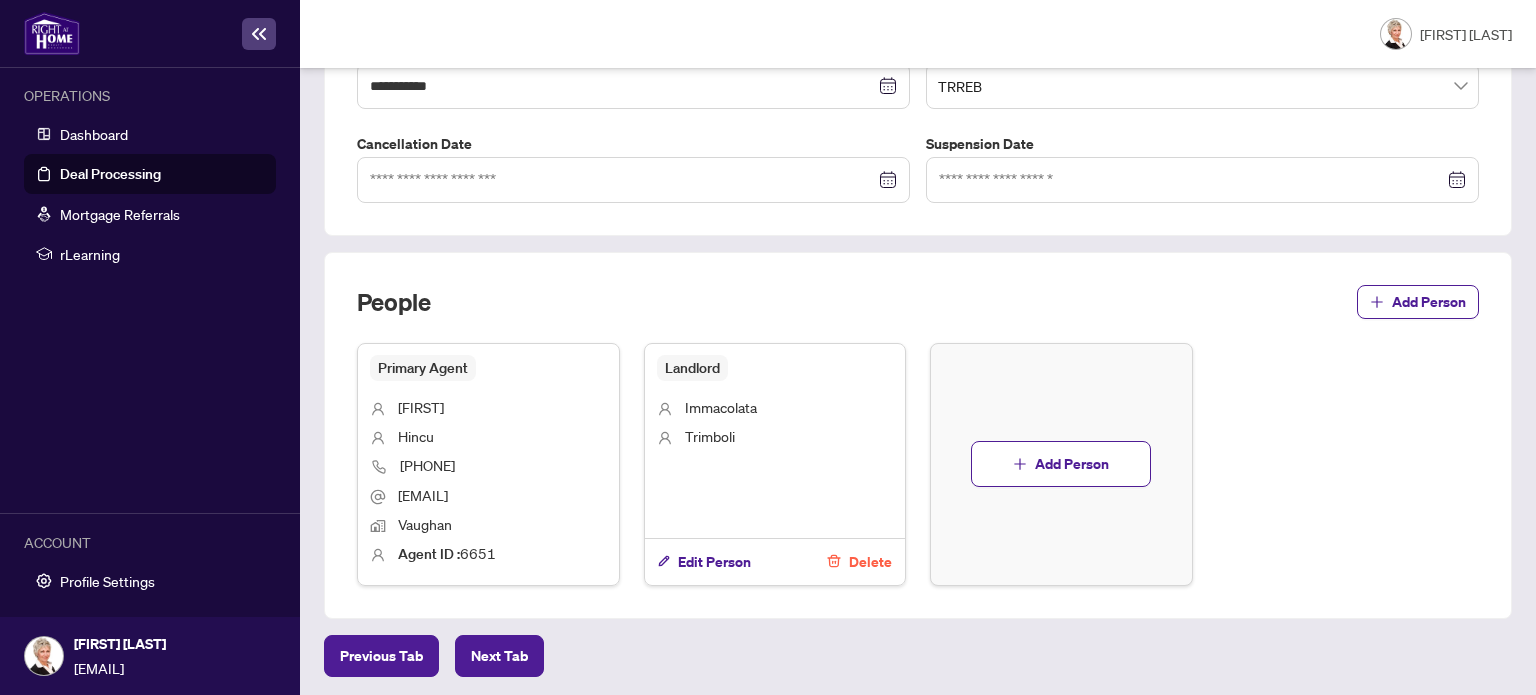 scroll, scrollTop: 0, scrollLeft: 0, axis: both 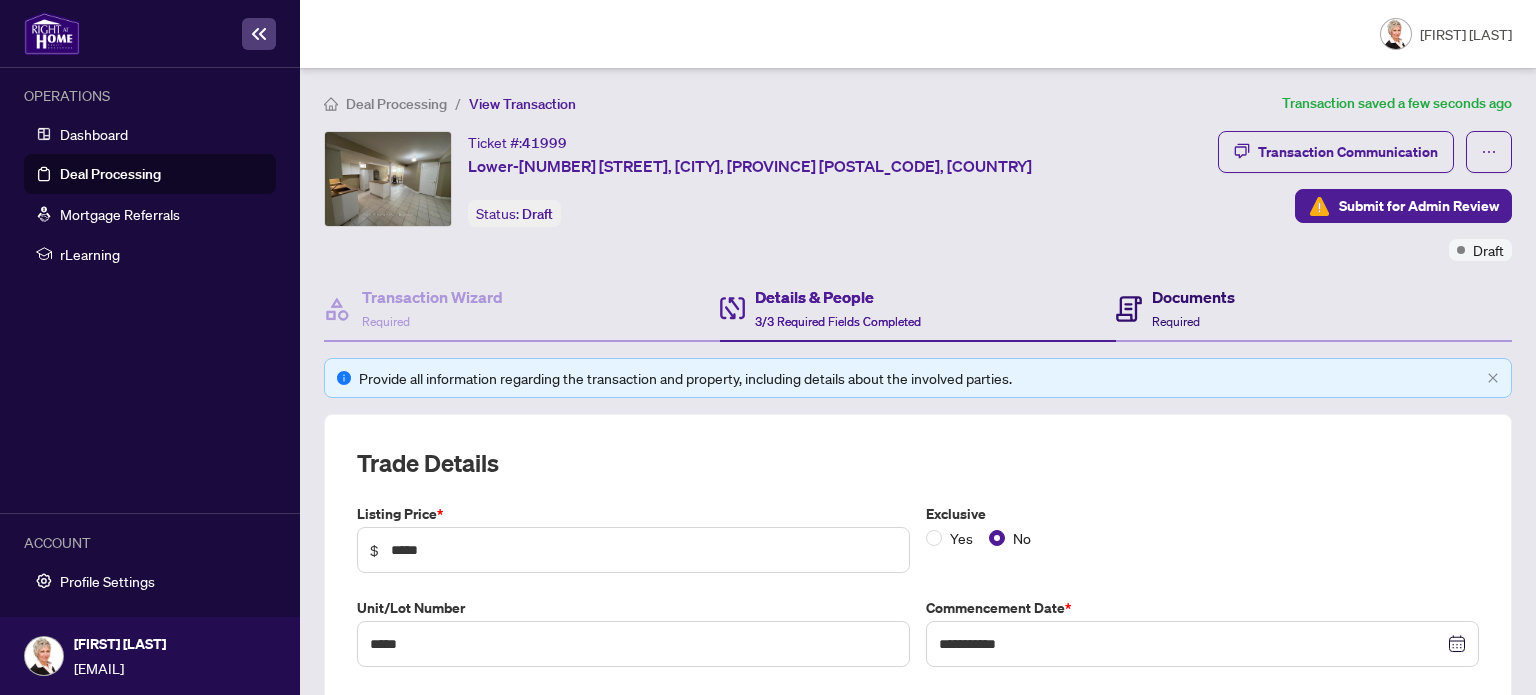 click on "Documents" at bounding box center [1193, 297] 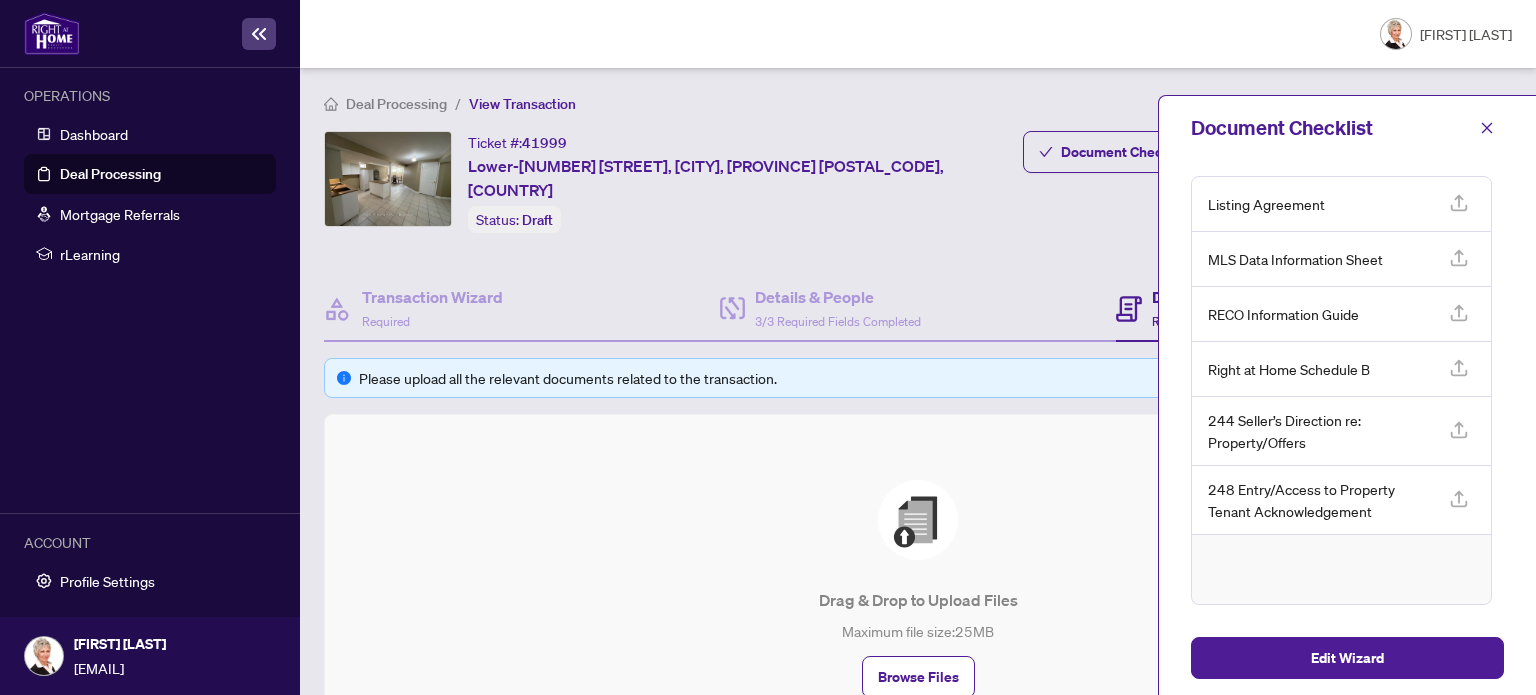 click at bounding box center [918, 520] 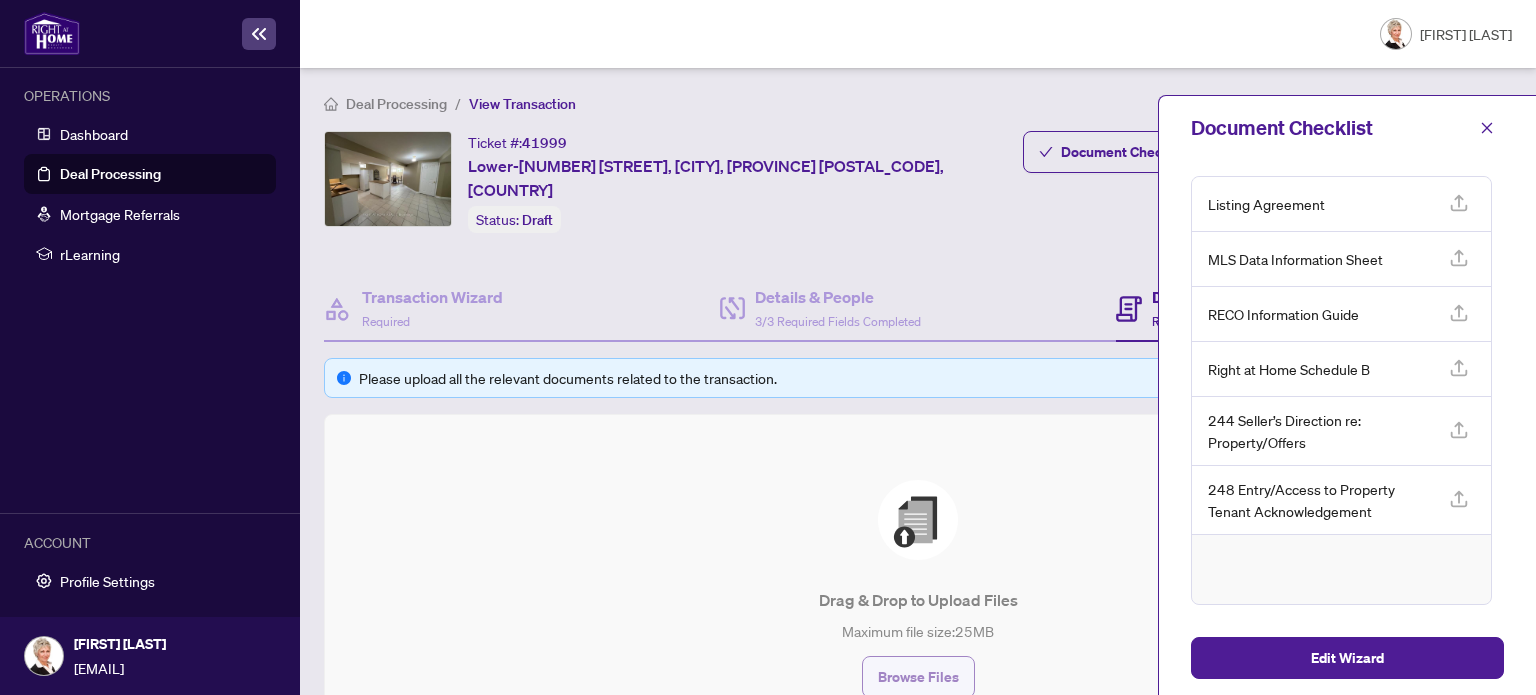 click on "Browse Files" at bounding box center (918, 677) 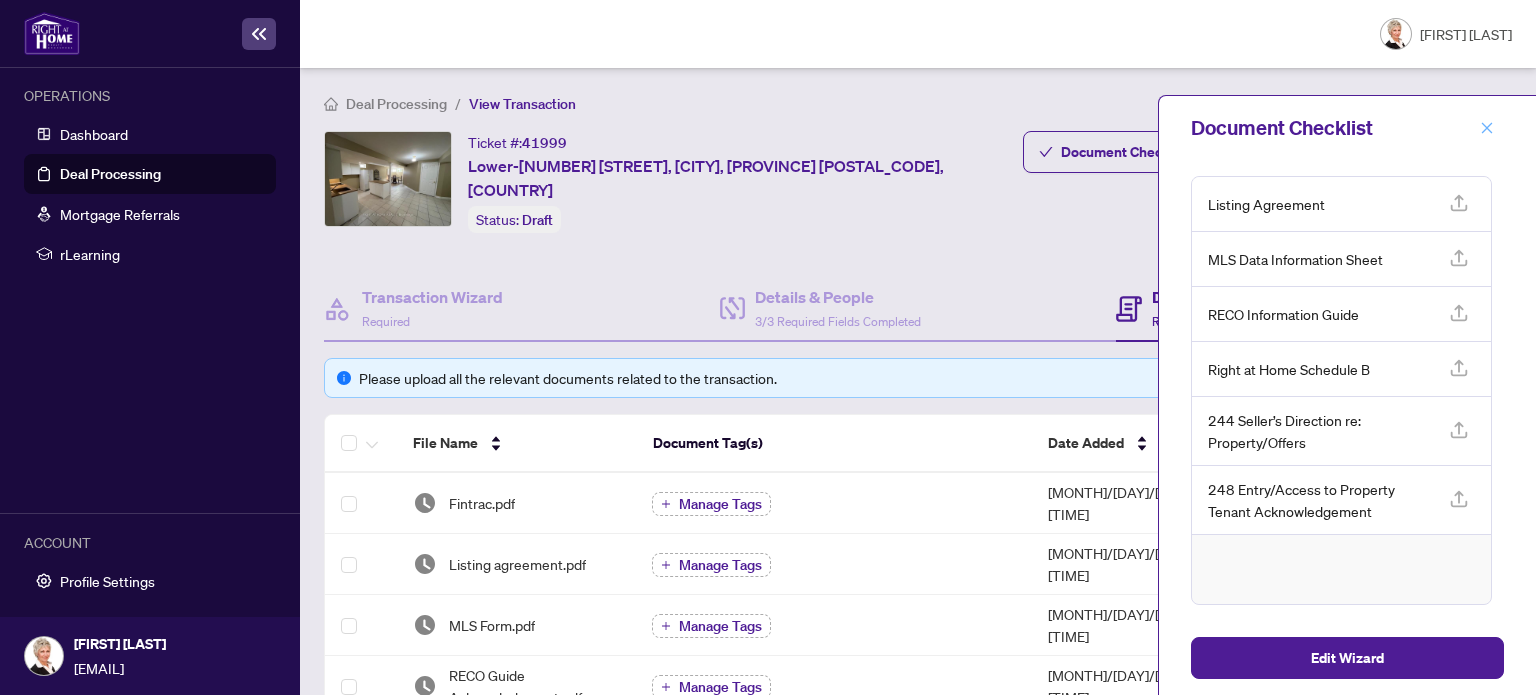 click at bounding box center (1487, 128) 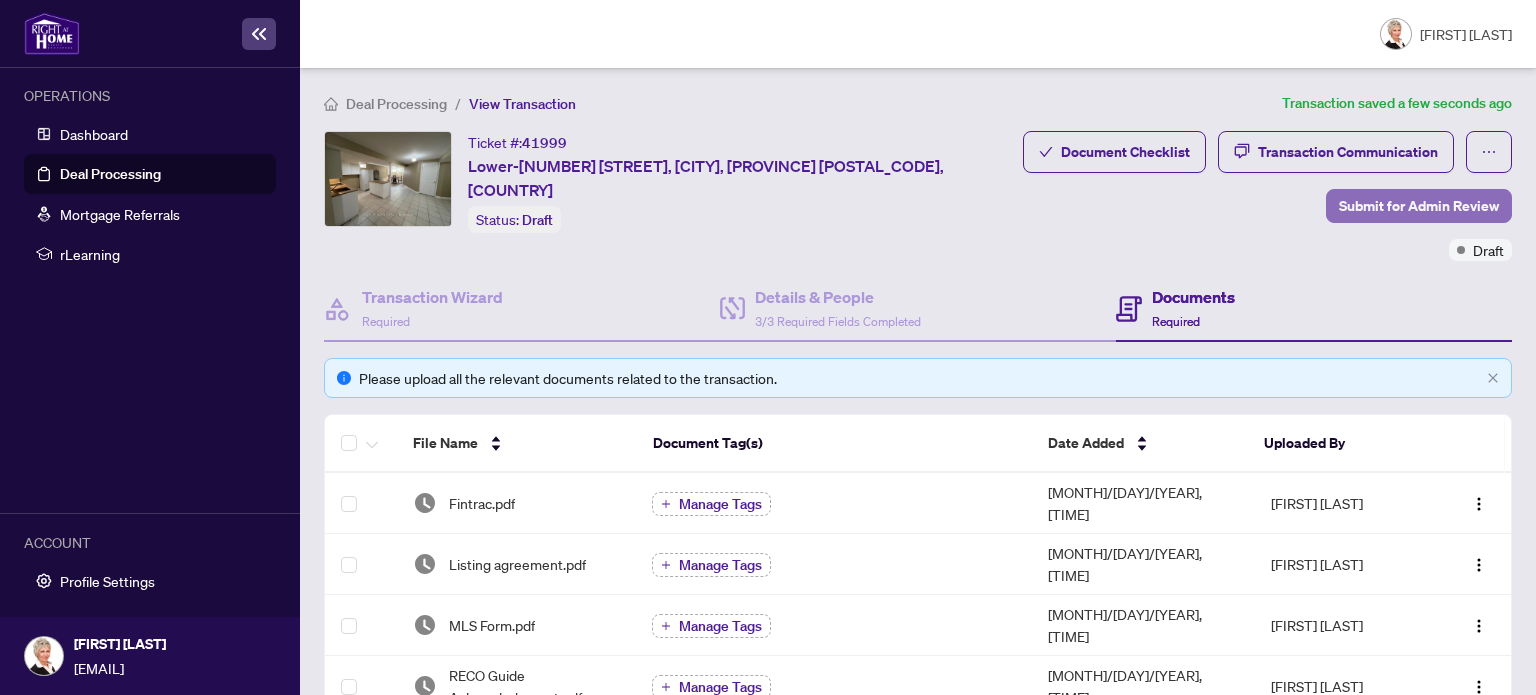 click on "Submit for Admin Review" at bounding box center (1419, 206) 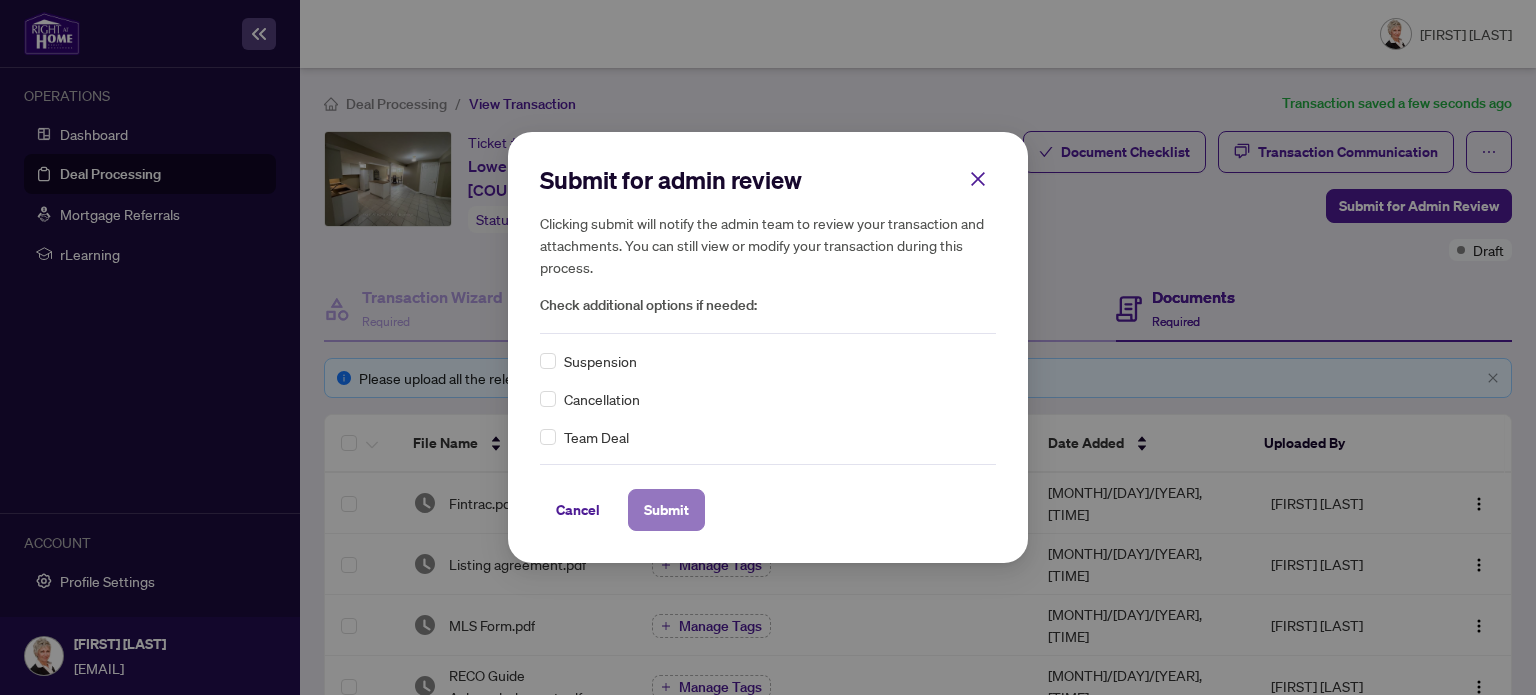 click on "Submit" at bounding box center [666, 510] 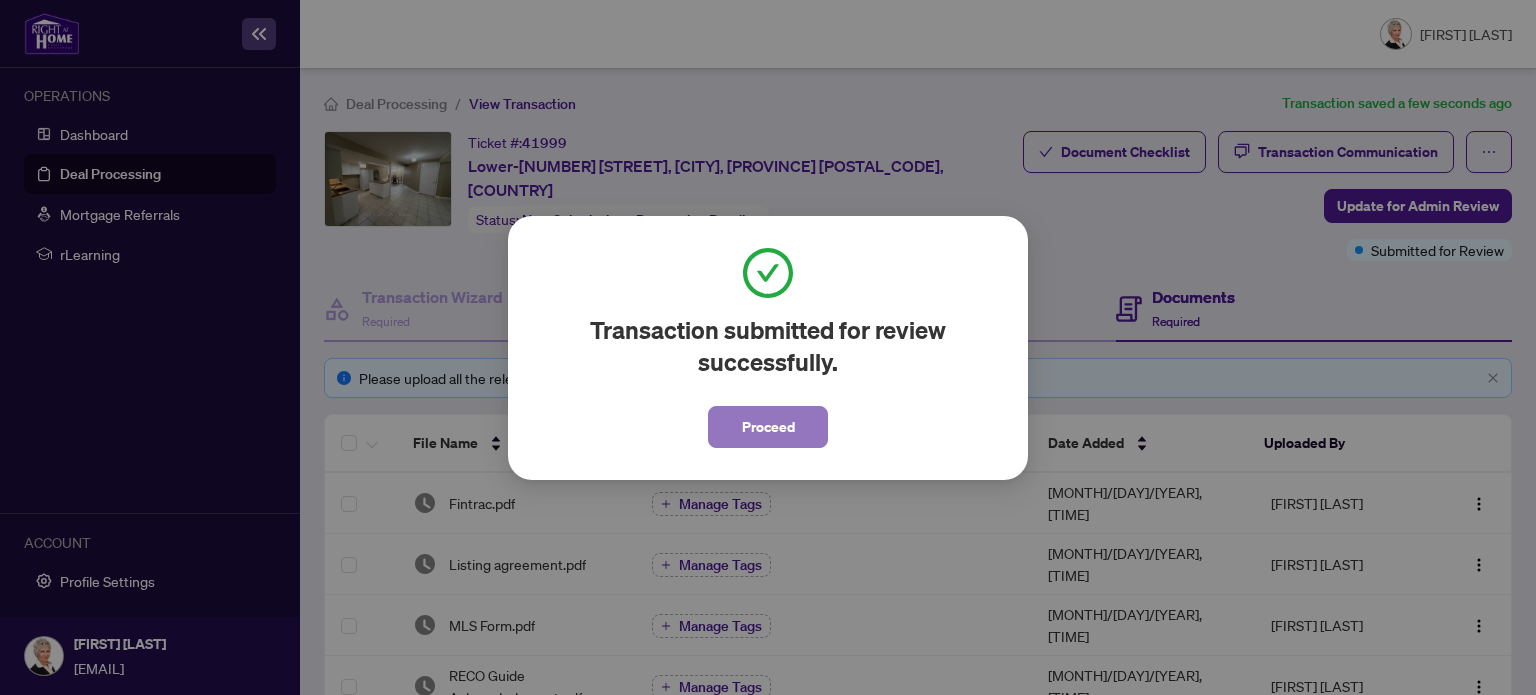 click on "Proceed" at bounding box center [768, 427] 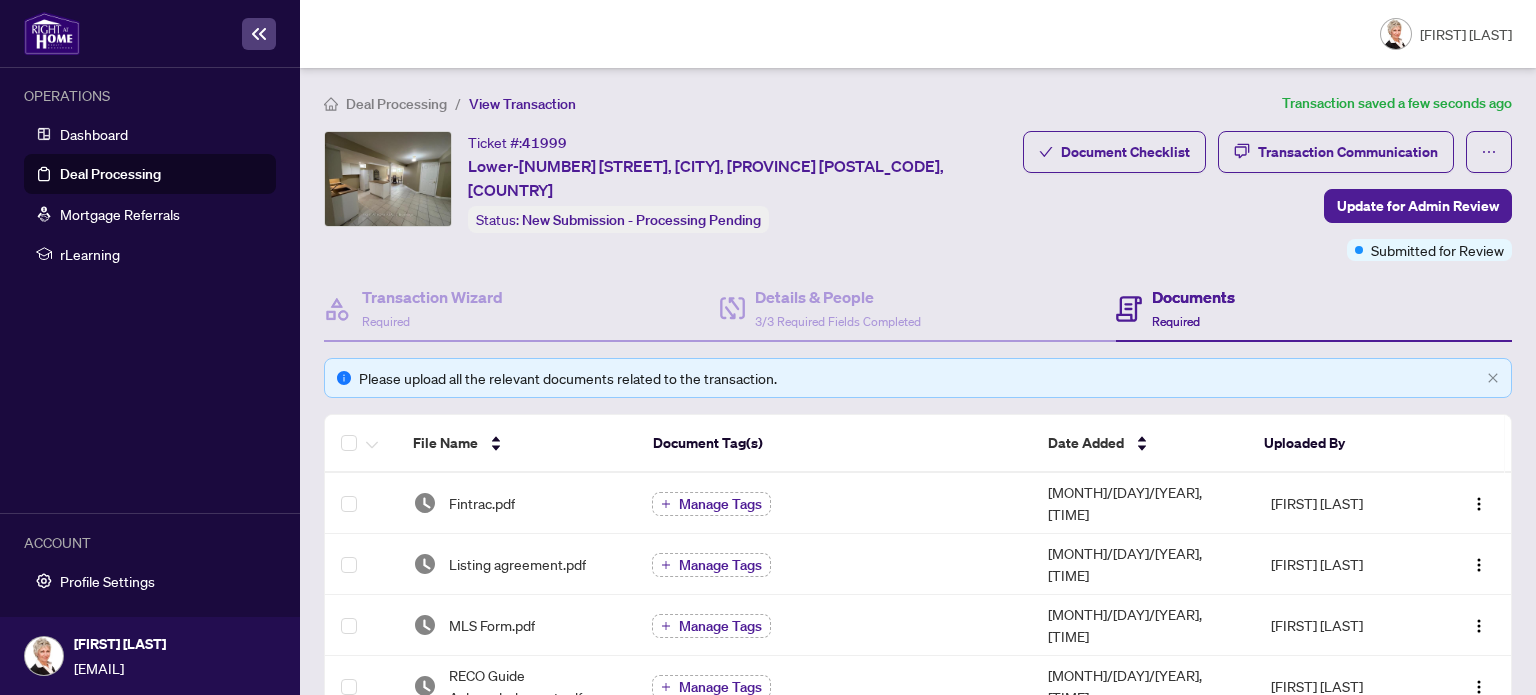 click on "Deal Processing" at bounding box center [110, 174] 